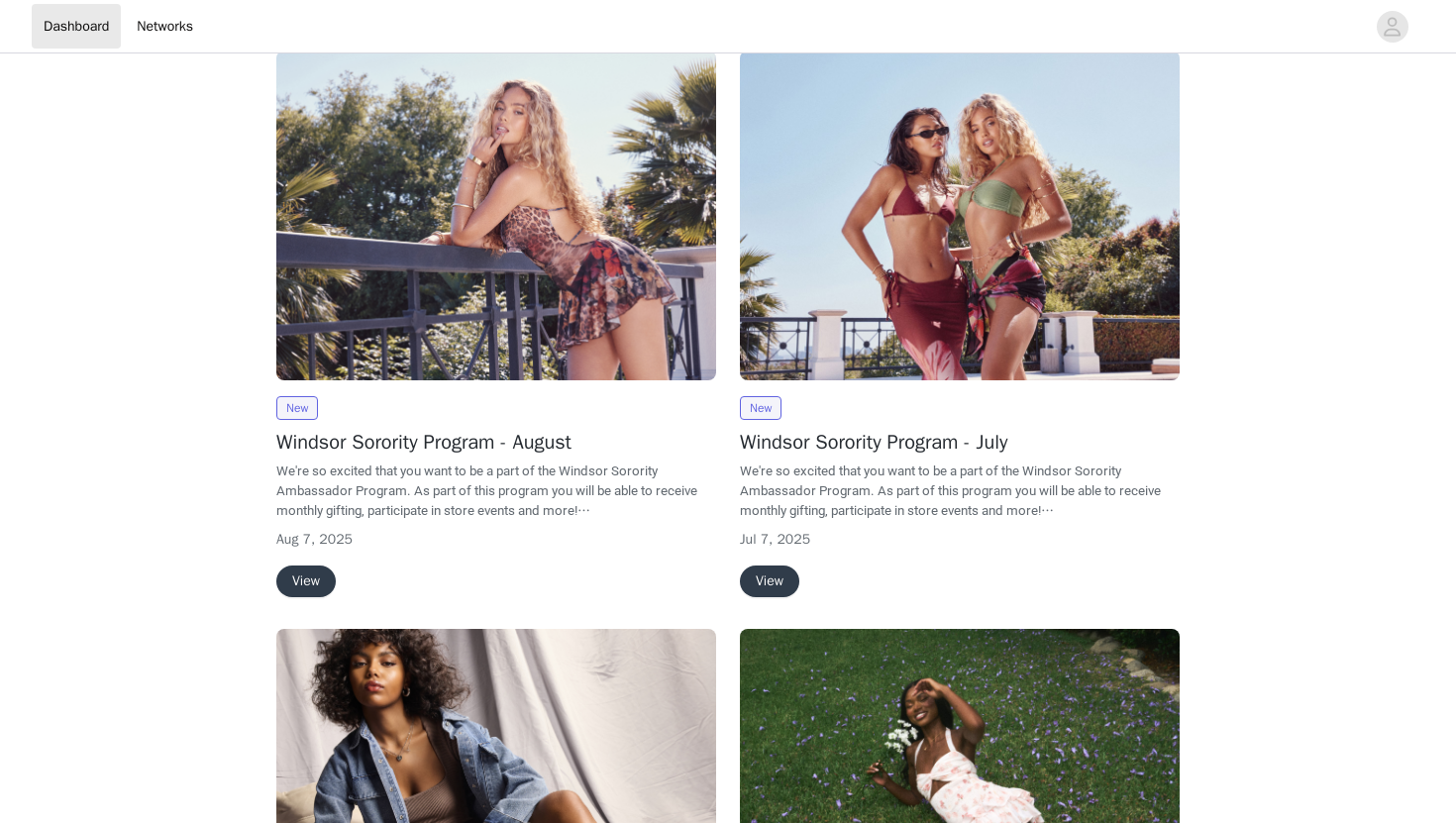 scroll, scrollTop: 55, scrollLeft: 0, axis: vertical 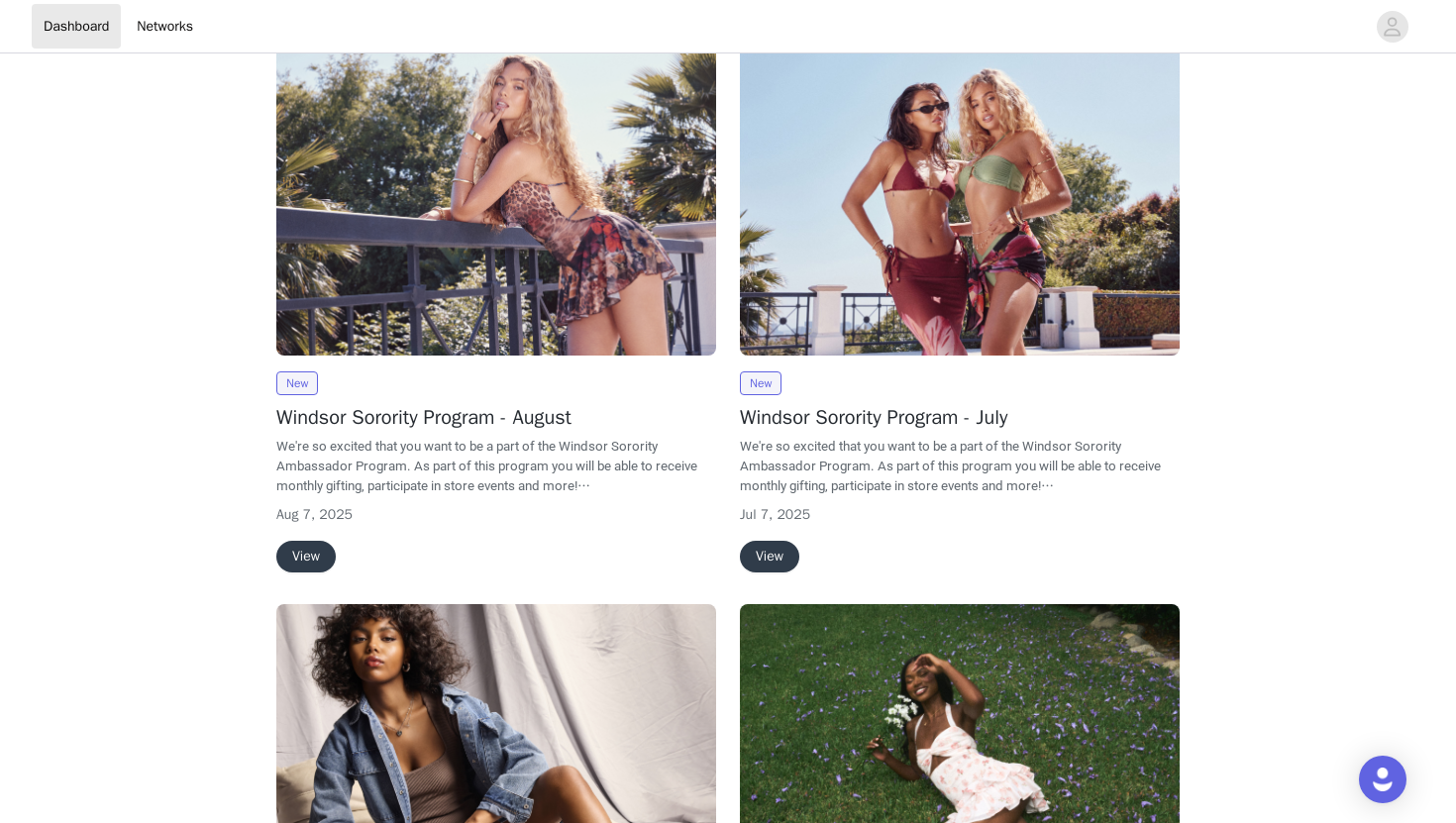 click on "View" at bounding box center [306, 557] 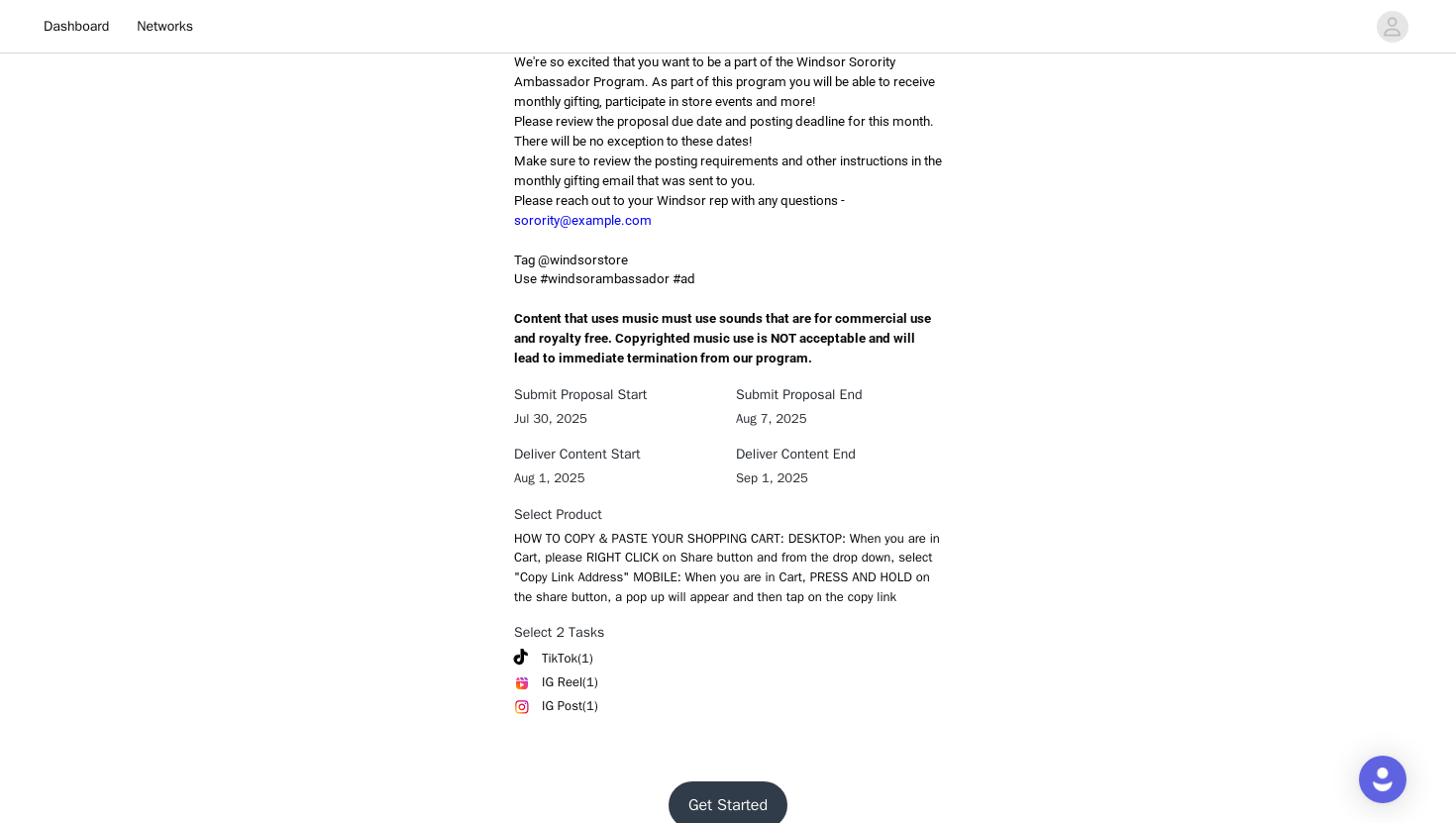 scroll, scrollTop: 544, scrollLeft: 0, axis: vertical 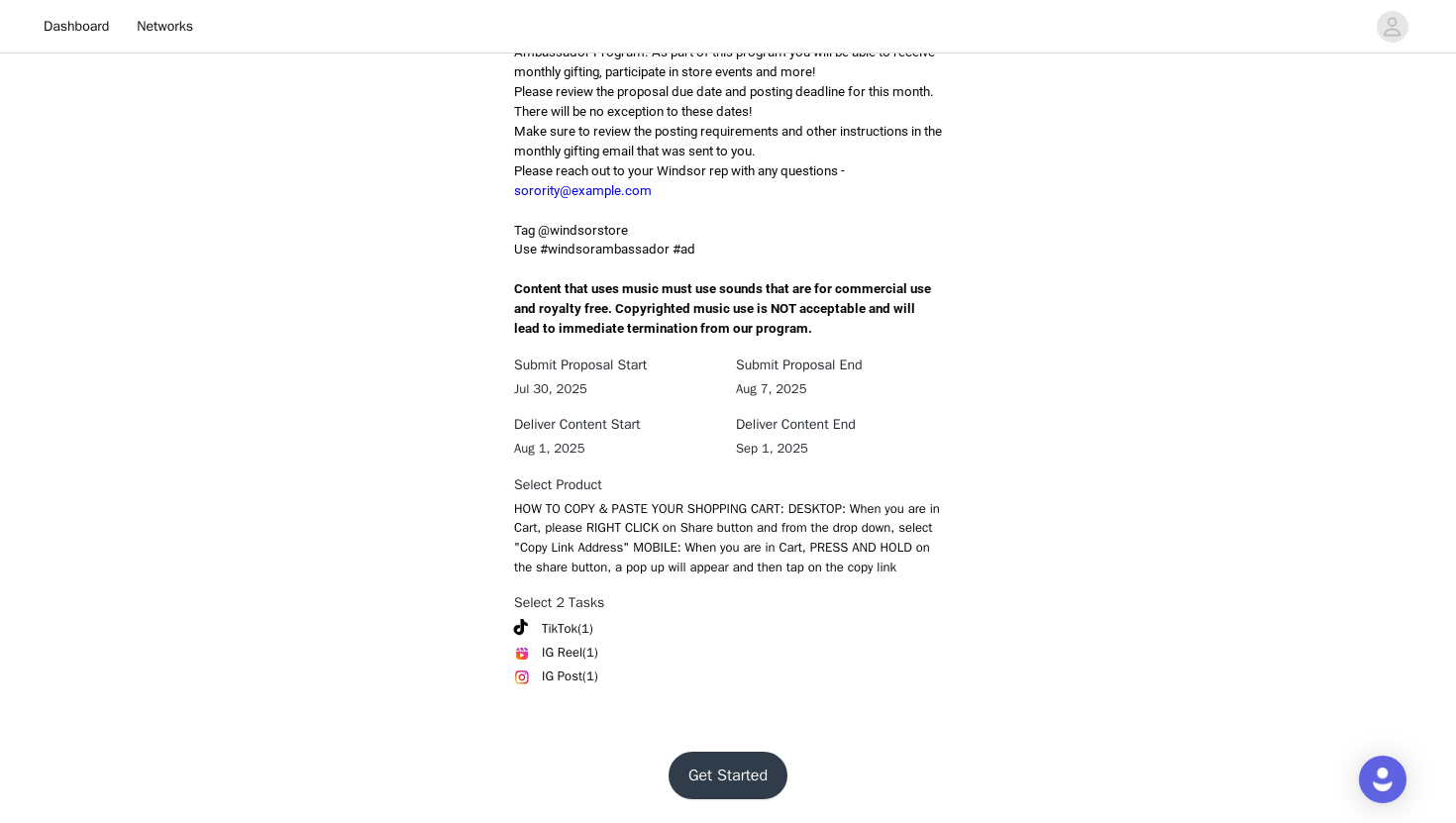 click on "Get Started" at bounding box center (728, 775) 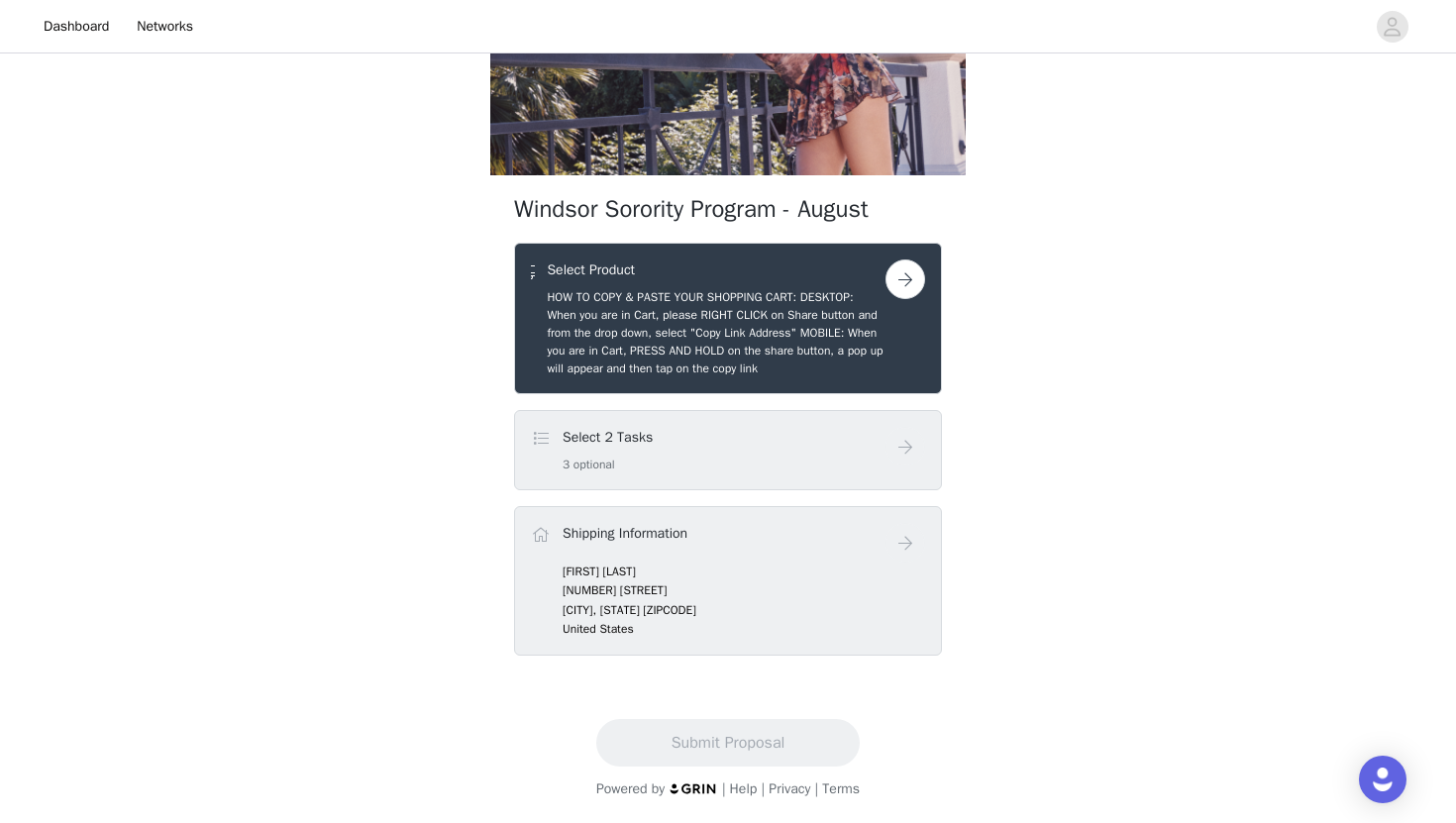 scroll, scrollTop: 217, scrollLeft: 0, axis: vertical 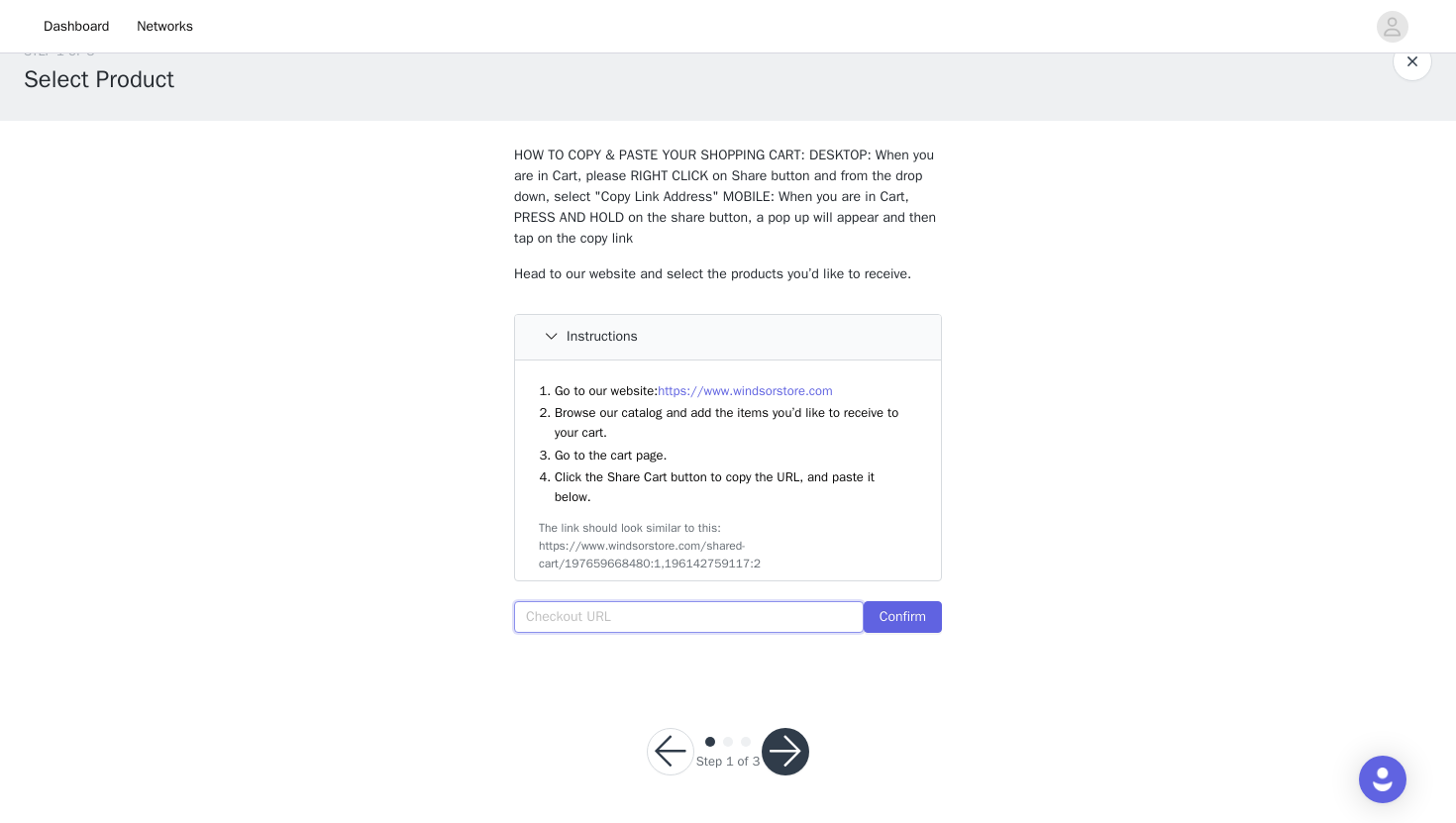 click at bounding box center [688, 617] 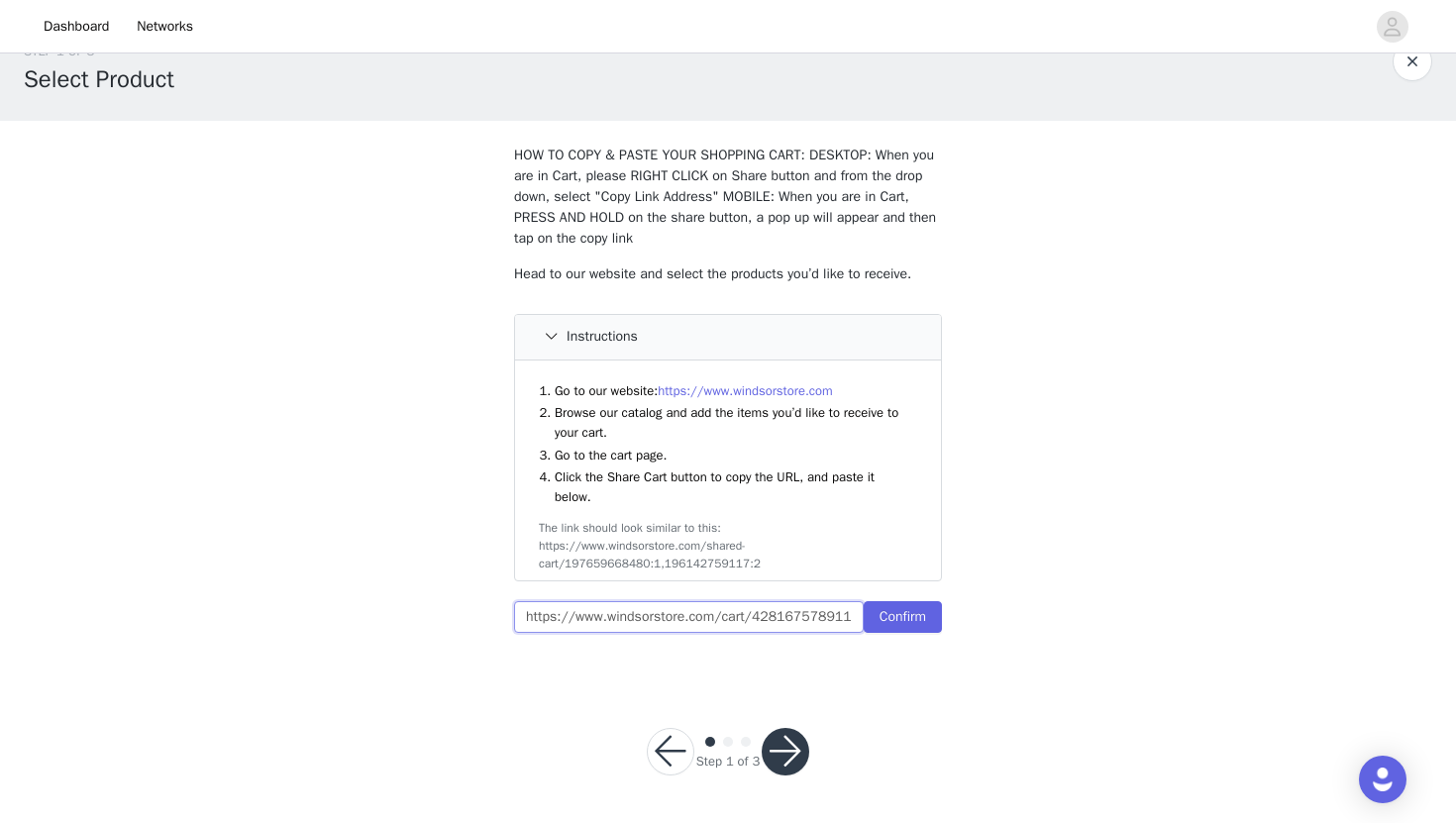 scroll, scrollTop: 0, scrollLeft: 858, axis: horizontal 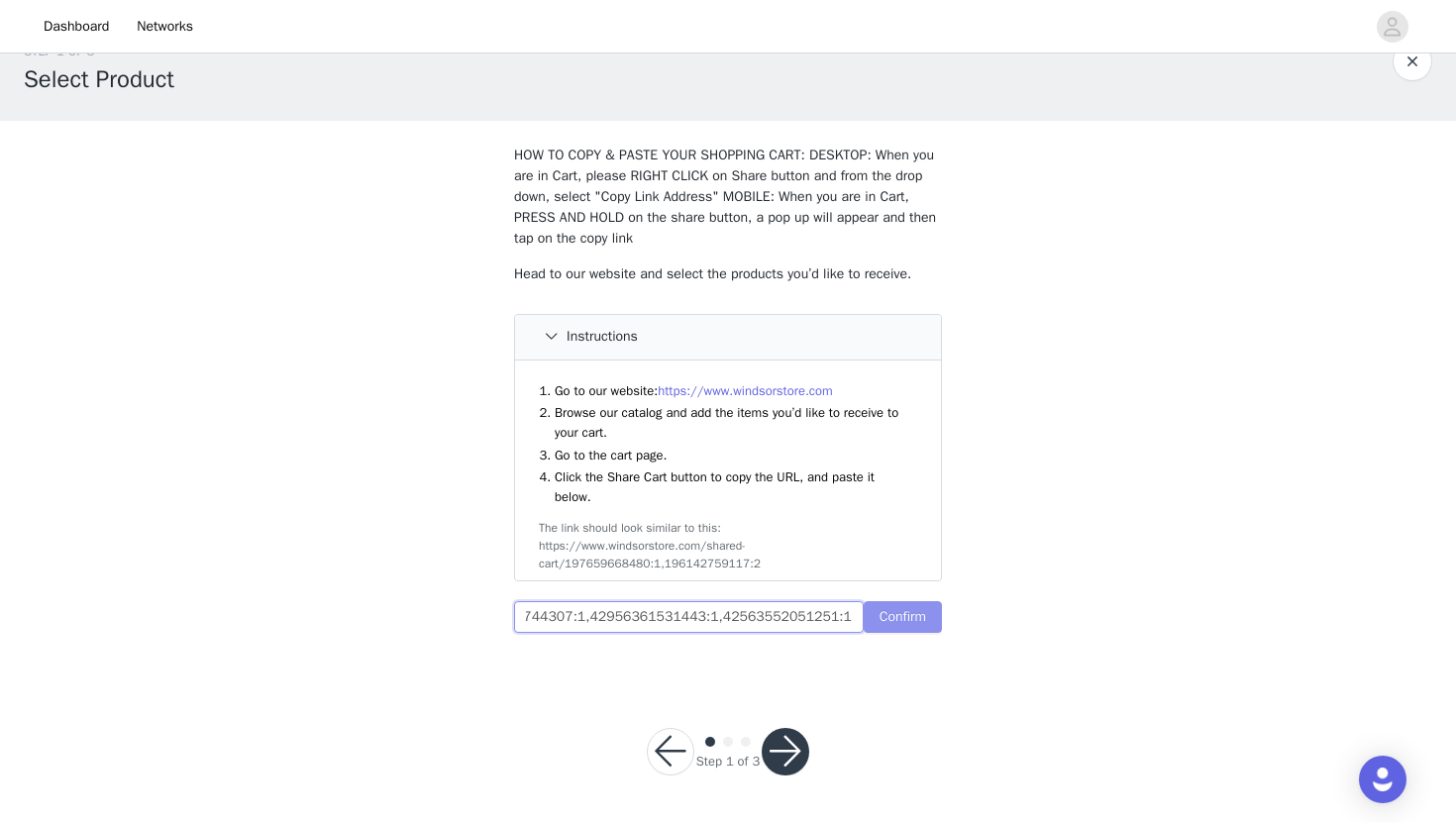 type on "https://www.windsorstore.com/cart/42816757891123:1,42891824431155:1,43025478975539:1,43443477872691:1,43362747744307:1,42956361531443:1,42563552051251:1" 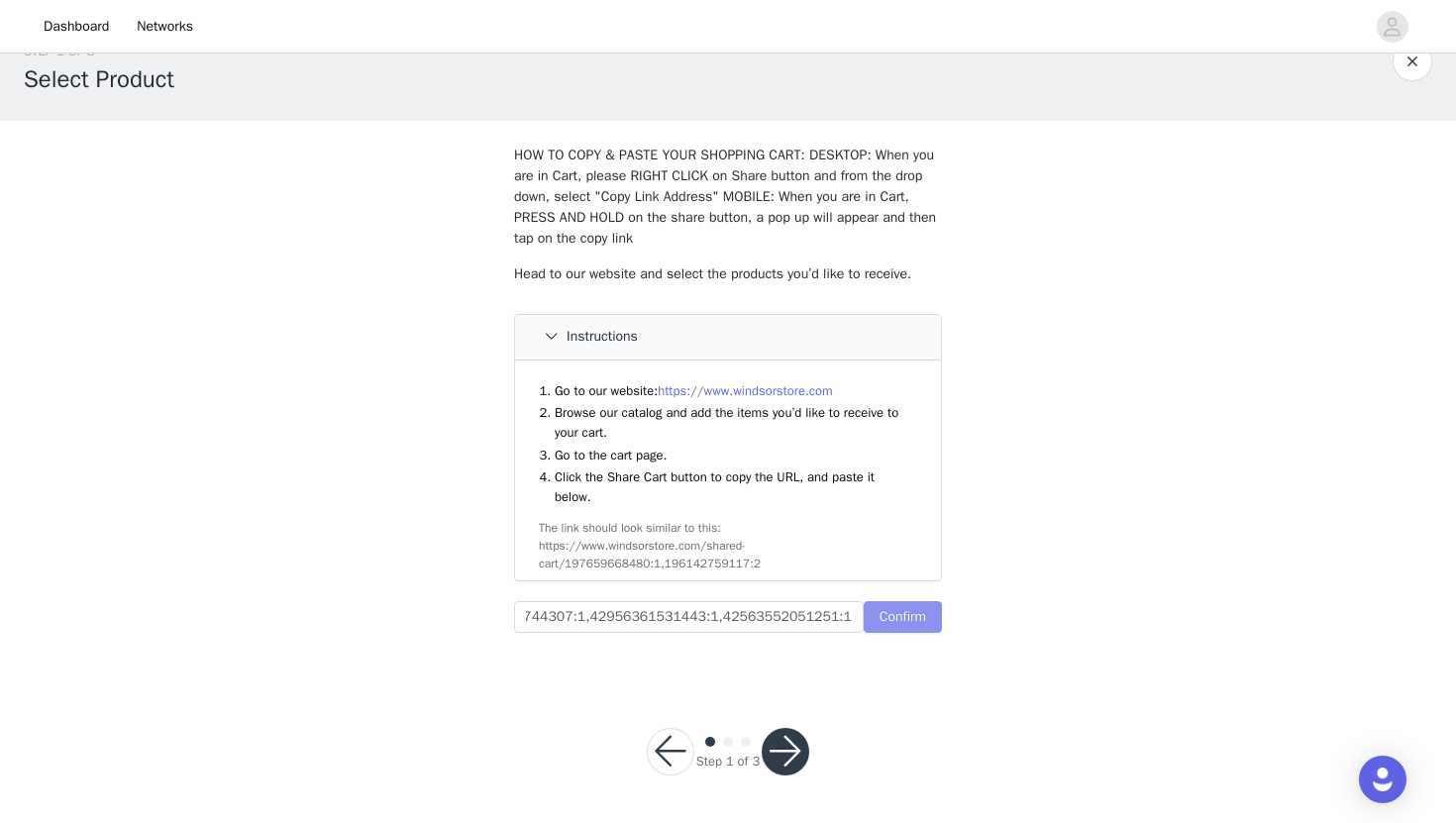 click on "Confirm" at bounding box center (902, 617) 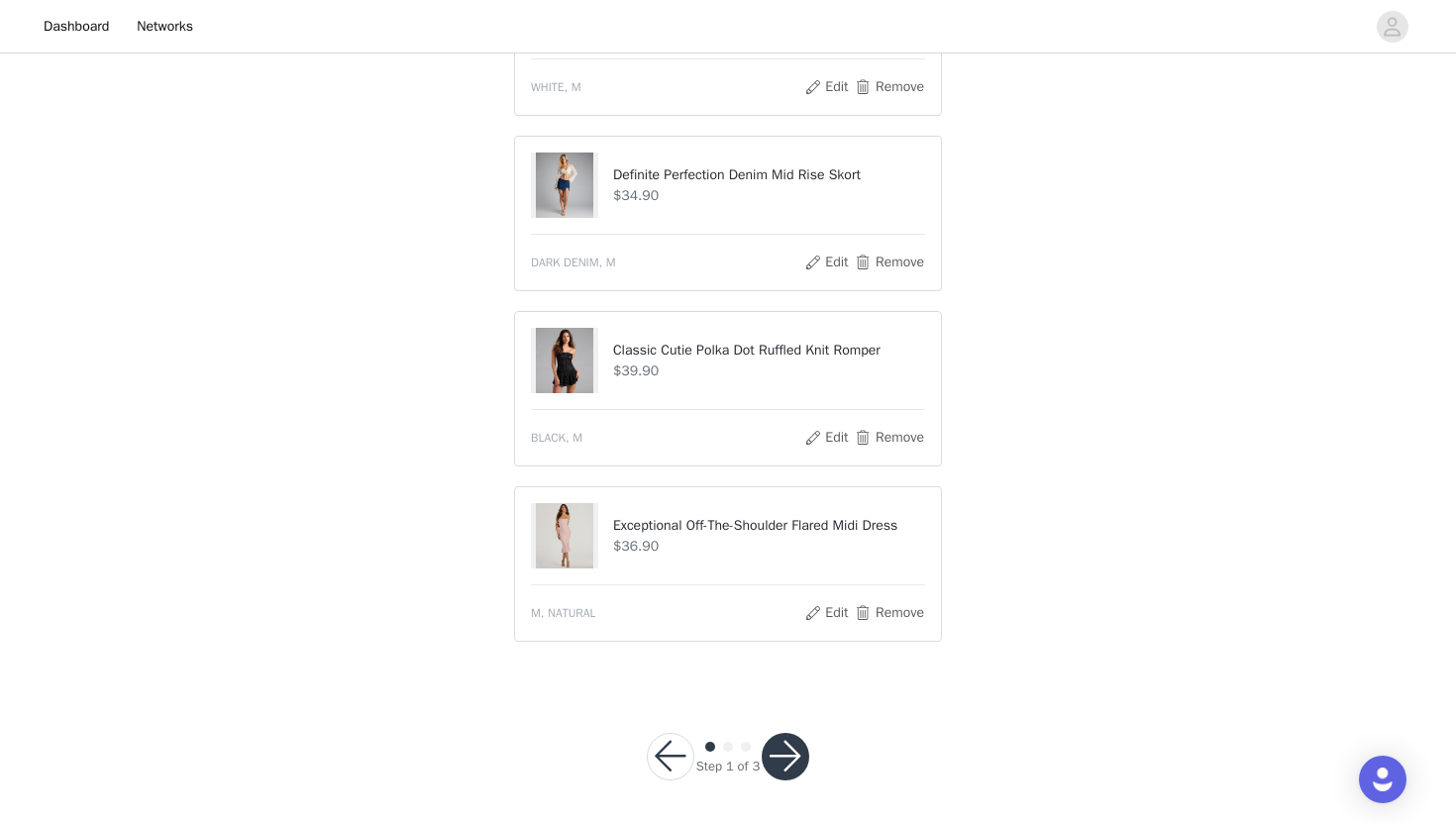 scroll, scrollTop: 1251, scrollLeft: 0, axis: vertical 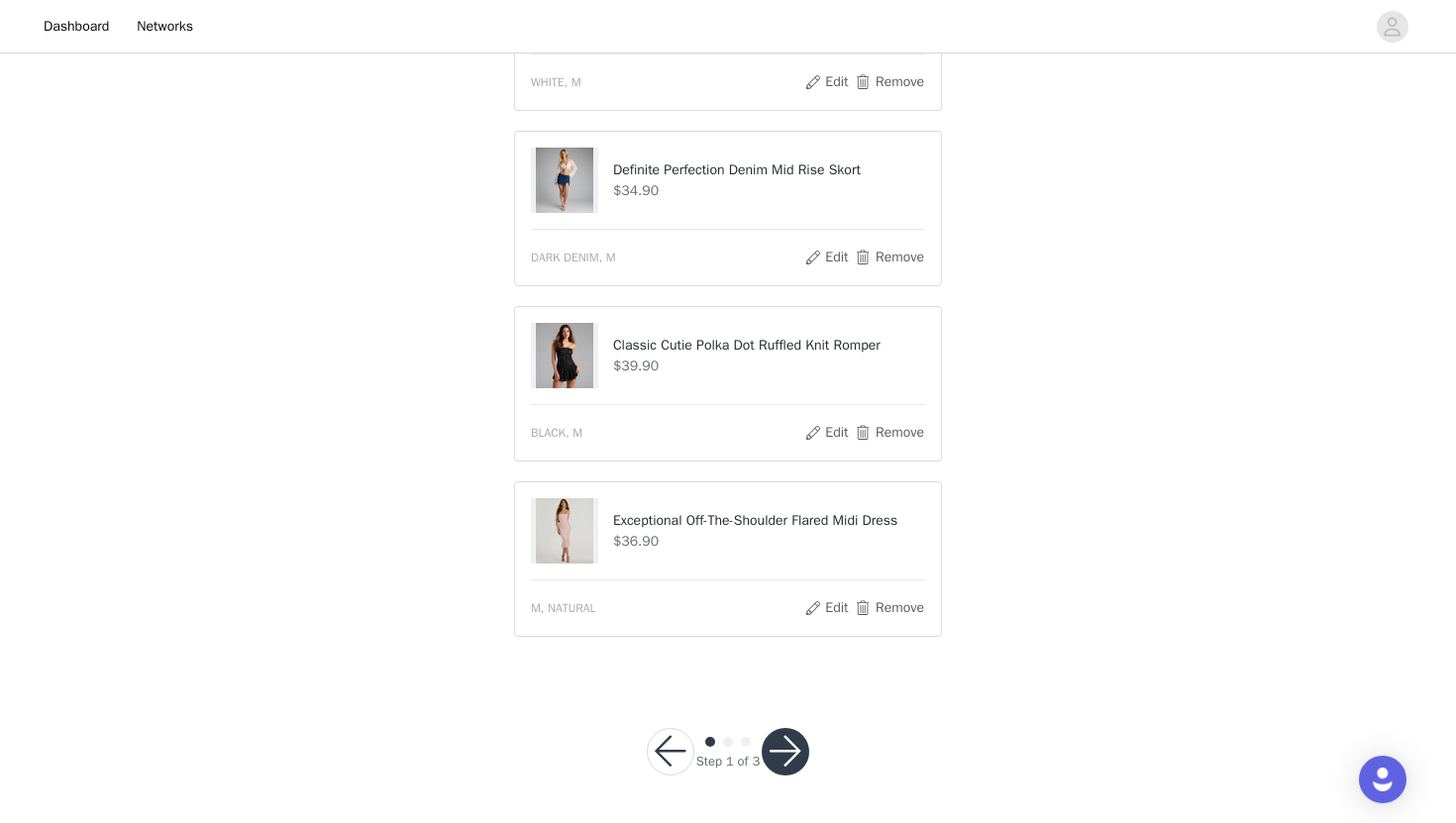 click at bounding box center [785, 752] 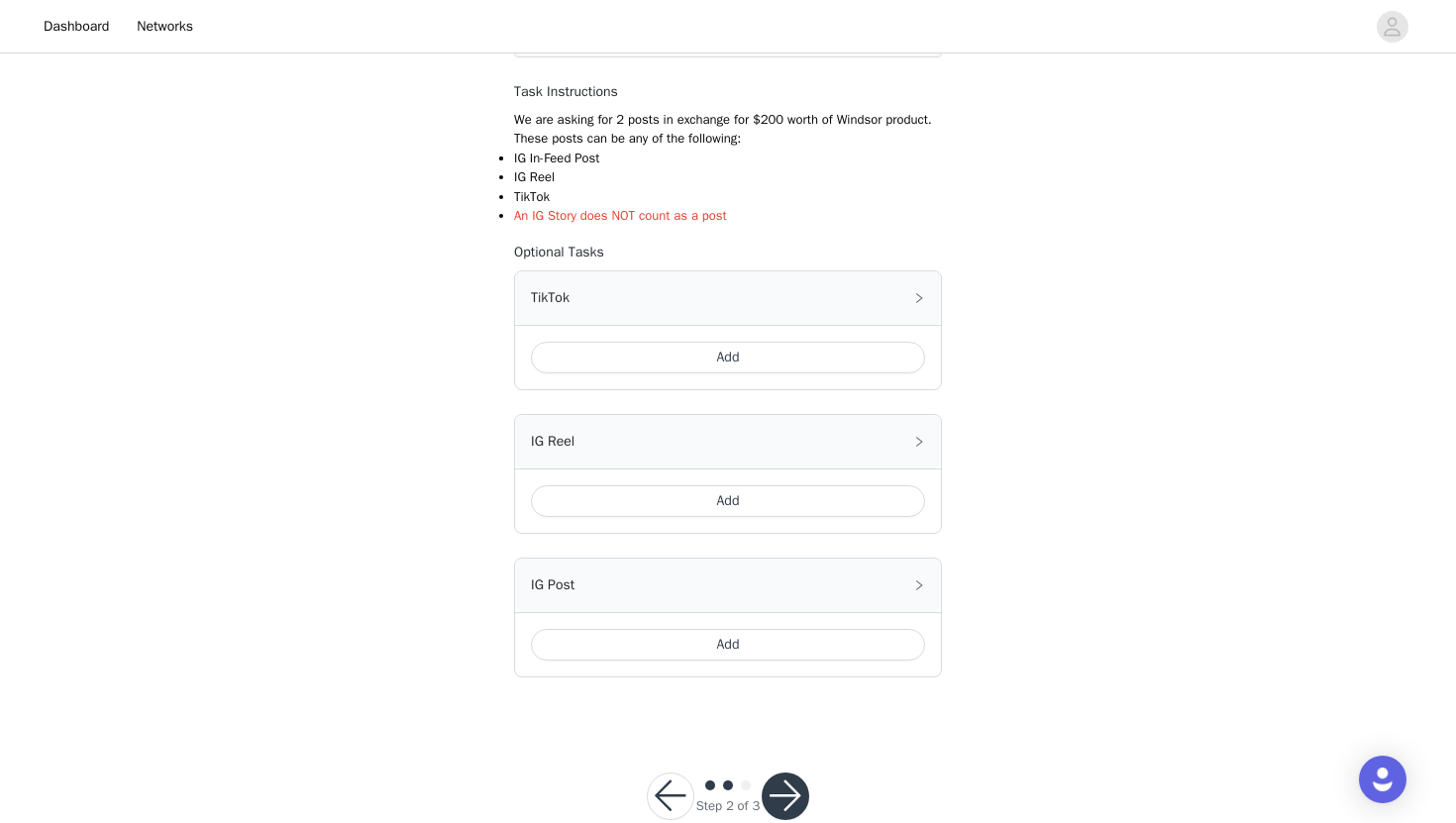 scroll, scrollTop: 373, scrollLeft: 0, axis: vertical 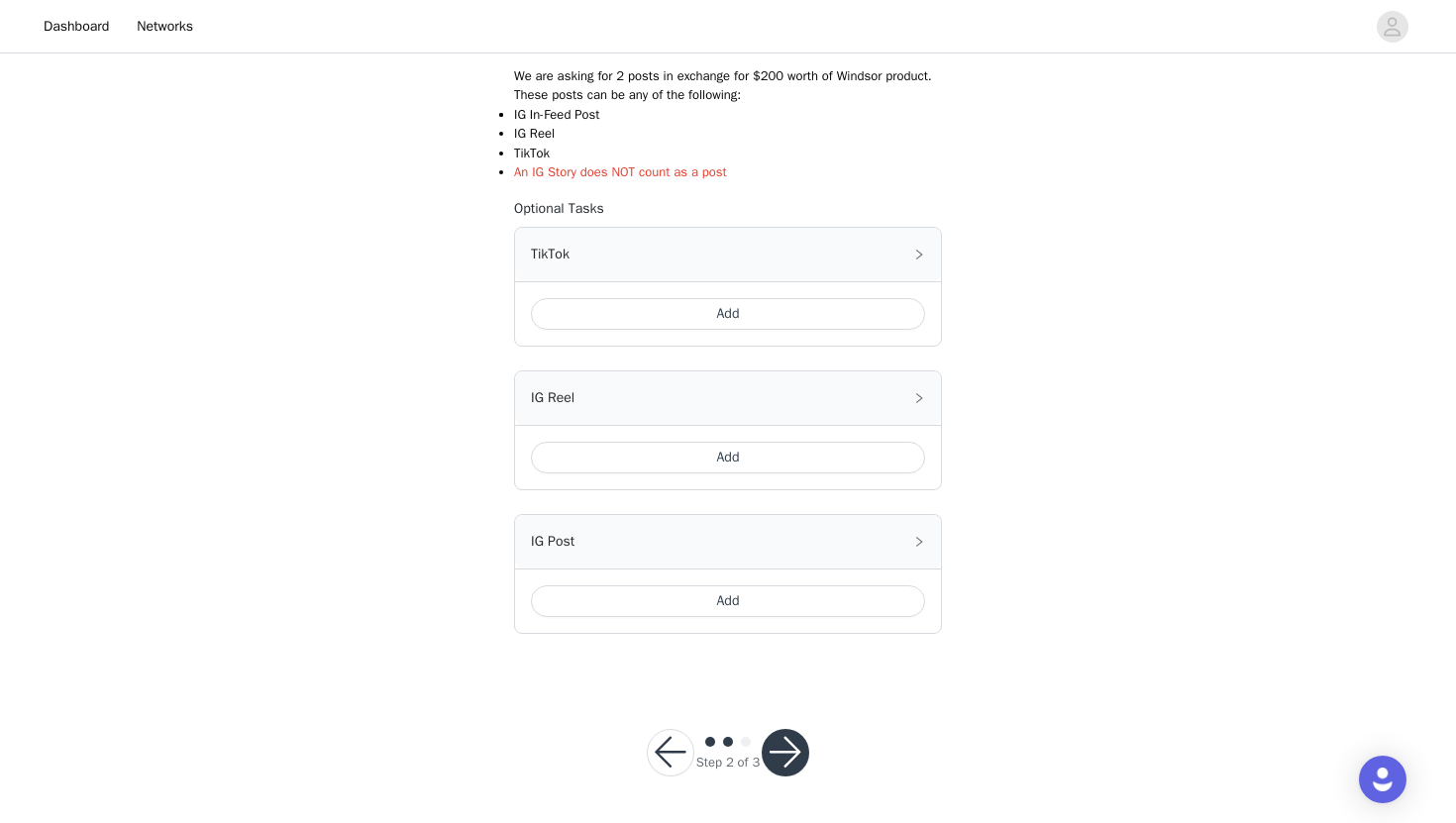 click on "Add" at bounding box center (728, 601) 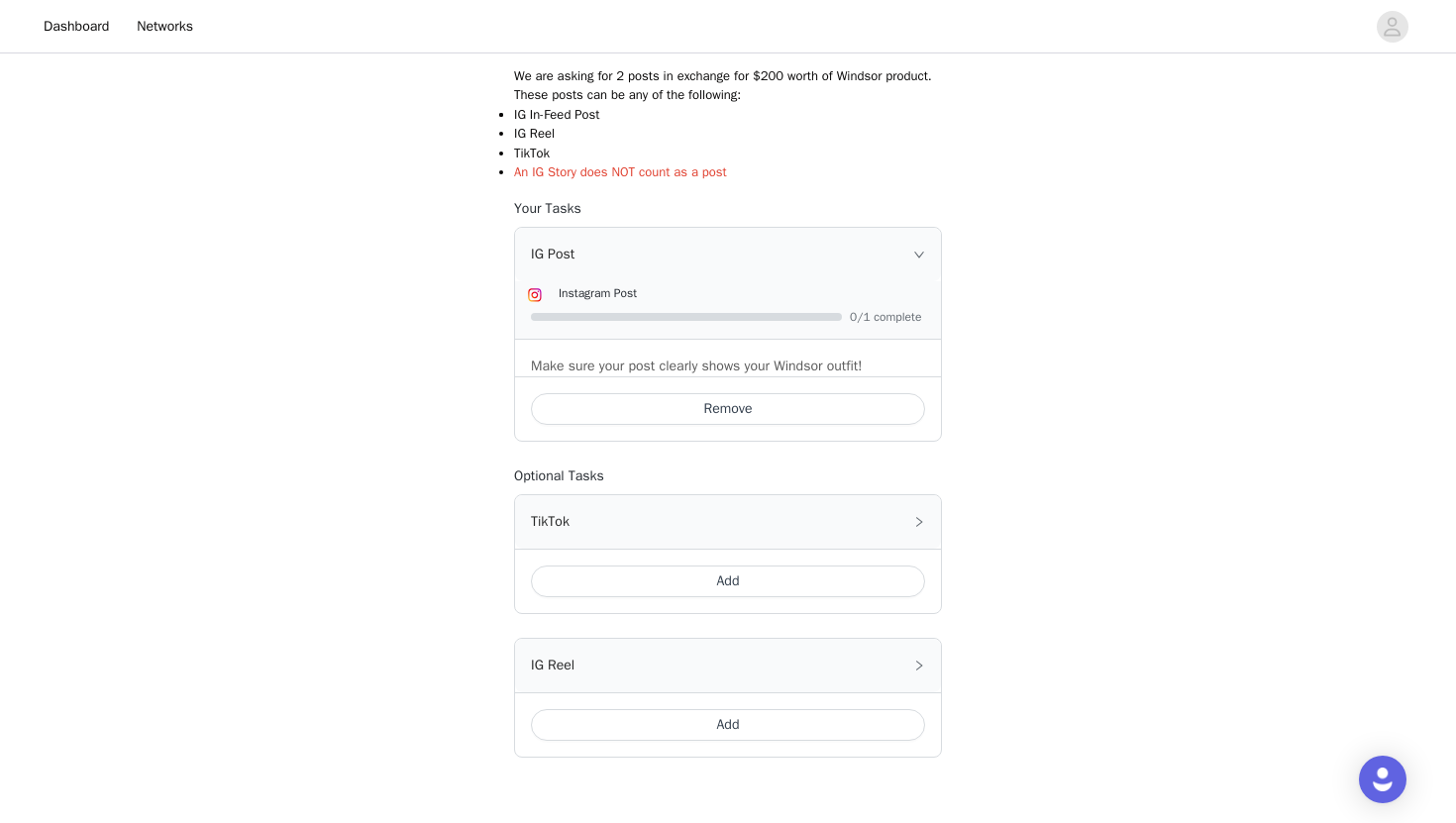 click on "Add" at bounding box center (728, 581) 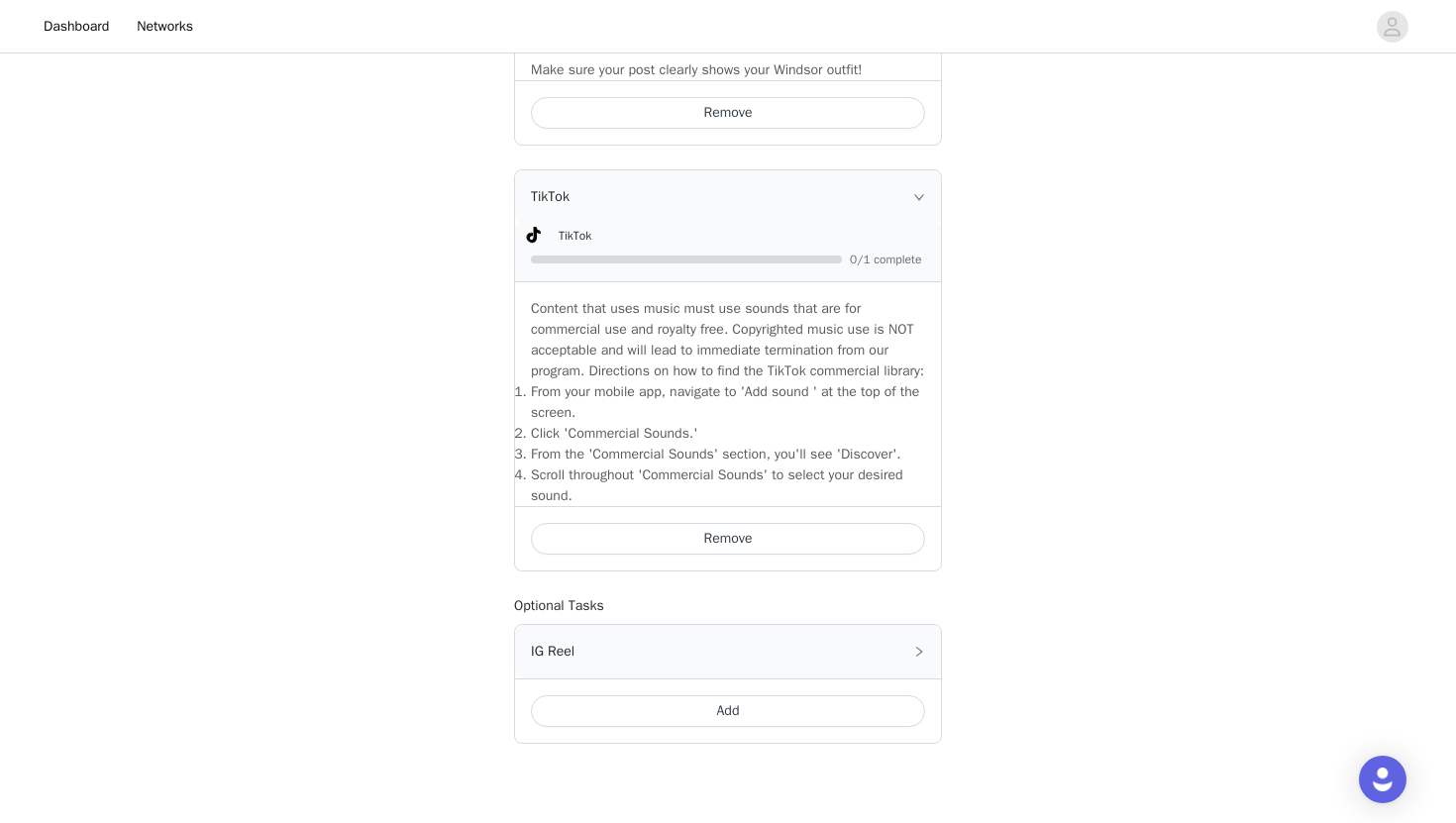 scroll, scrollTop: 800, scrollLeft: 0, axis: vertical 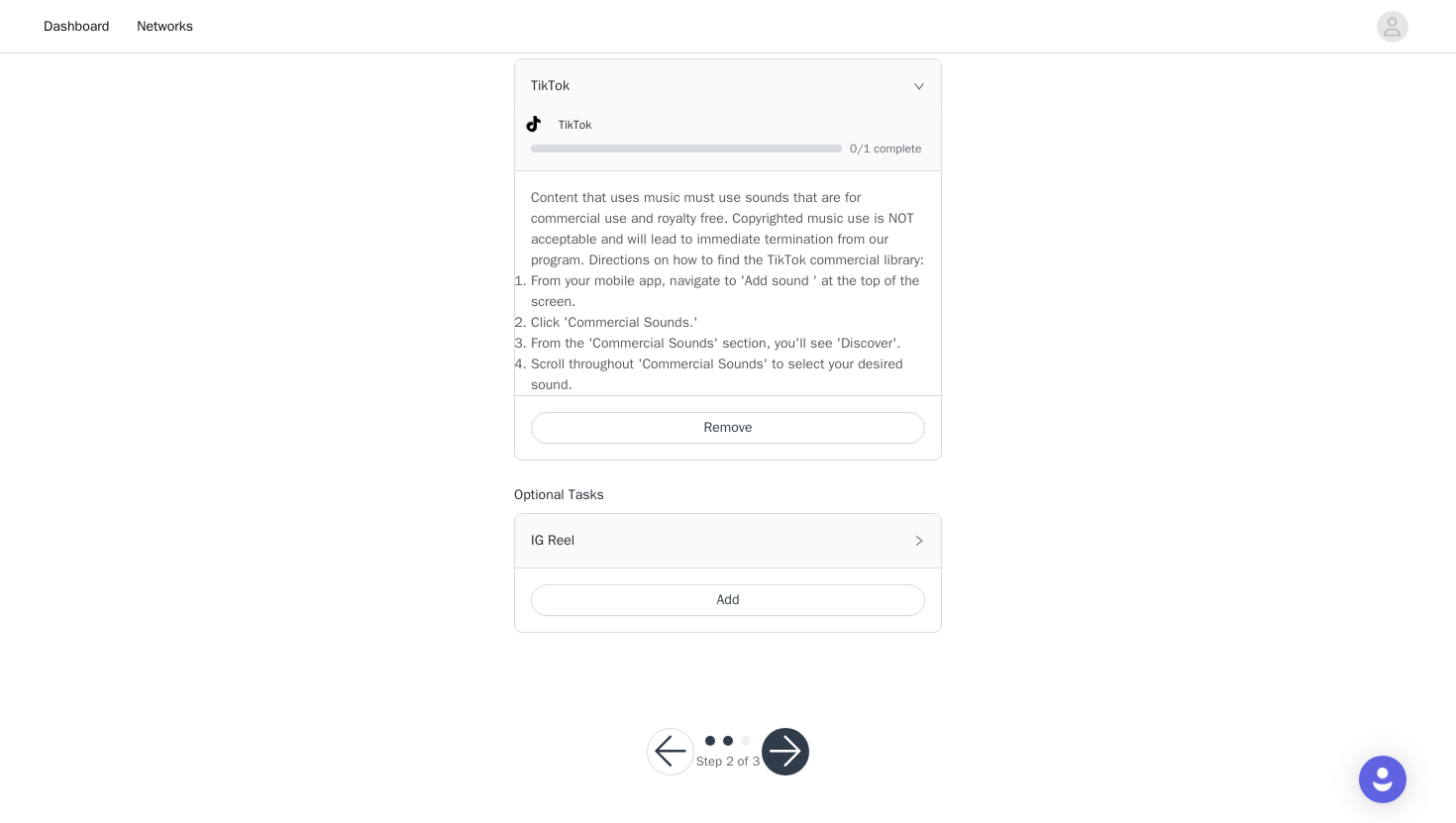 click at bounding box center [785, 752] 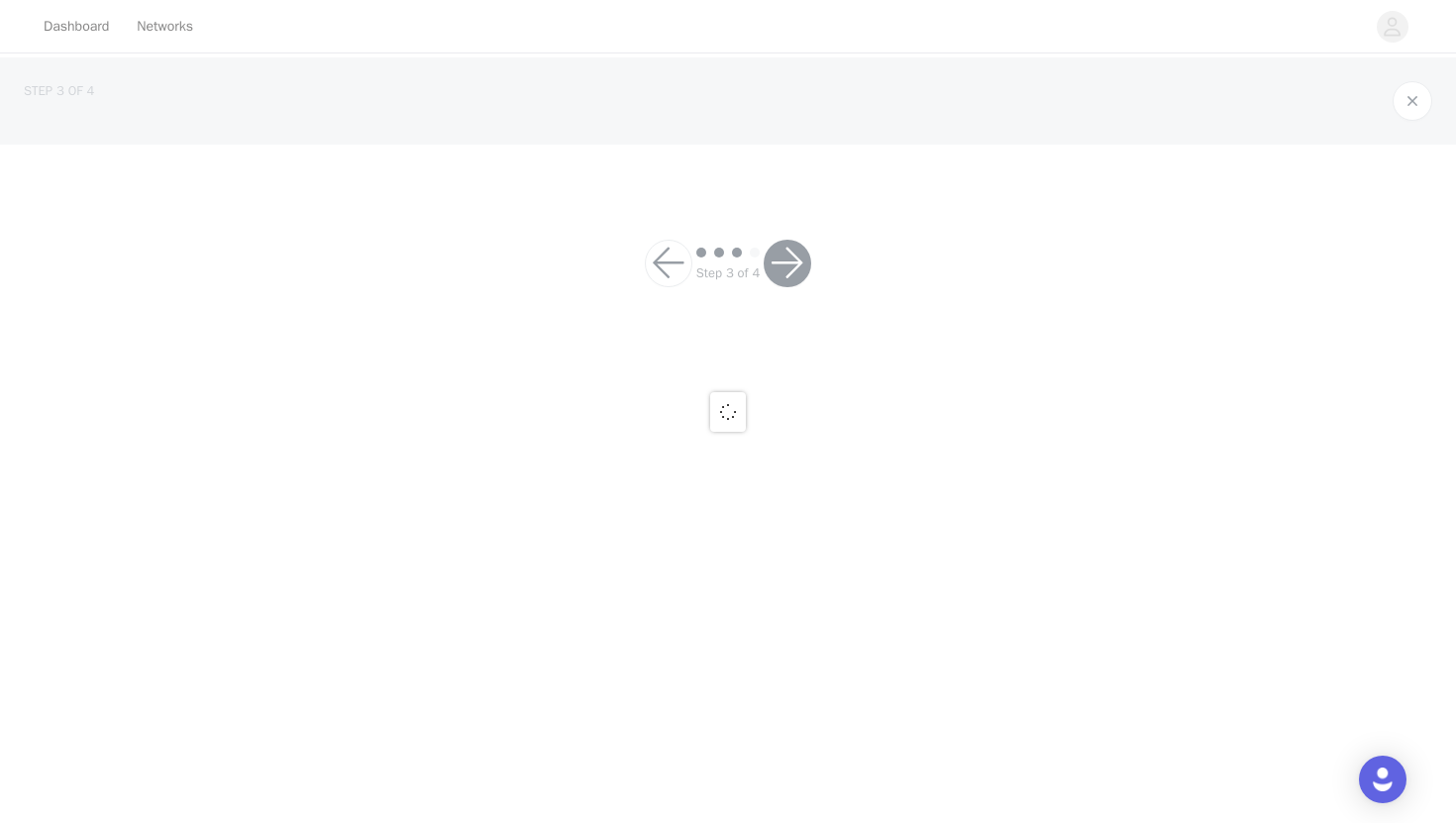 scroll, scrollTop: 0, scrollLeft: 0, axis: both 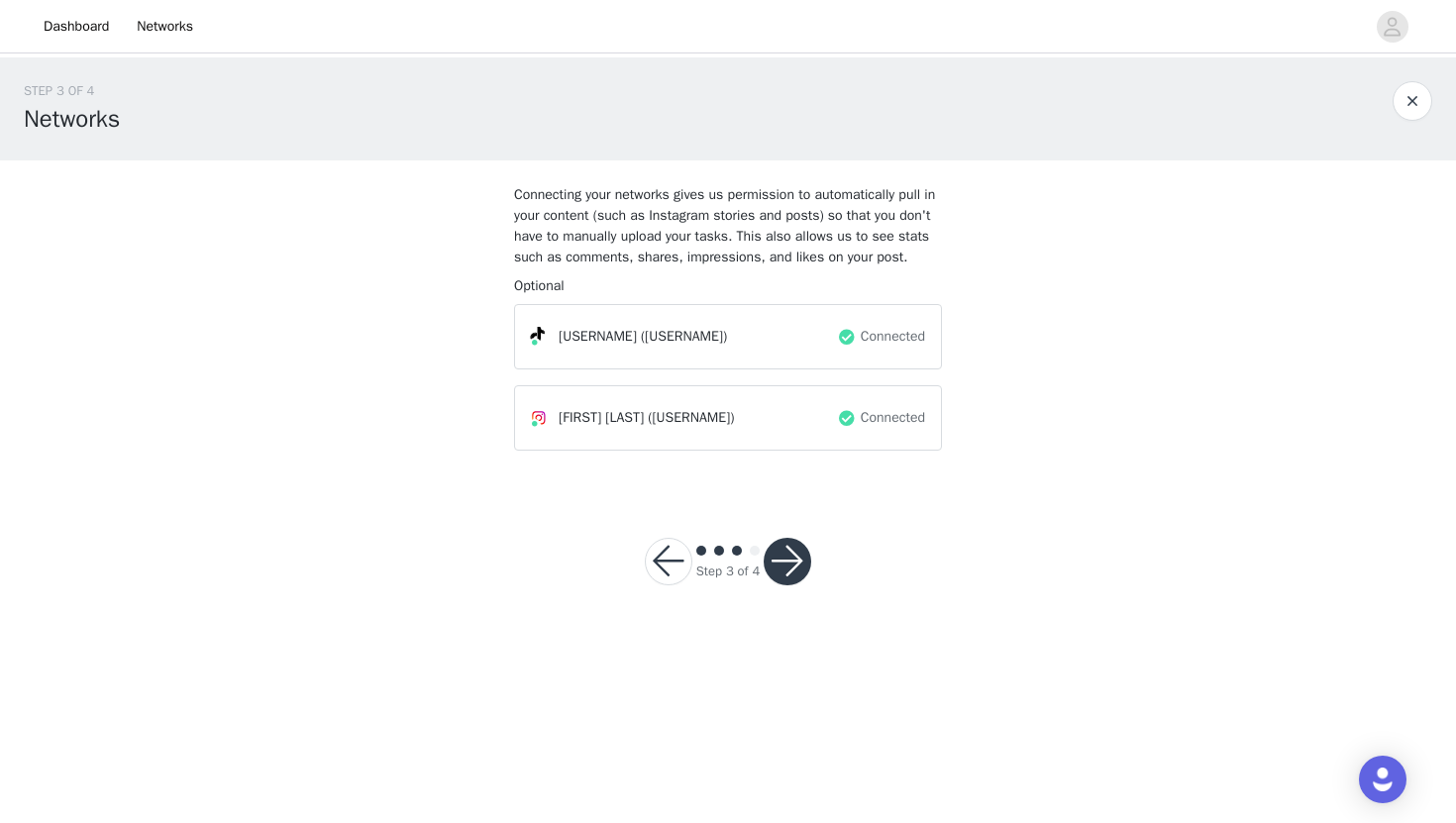 click at bounding box center (787, 562) 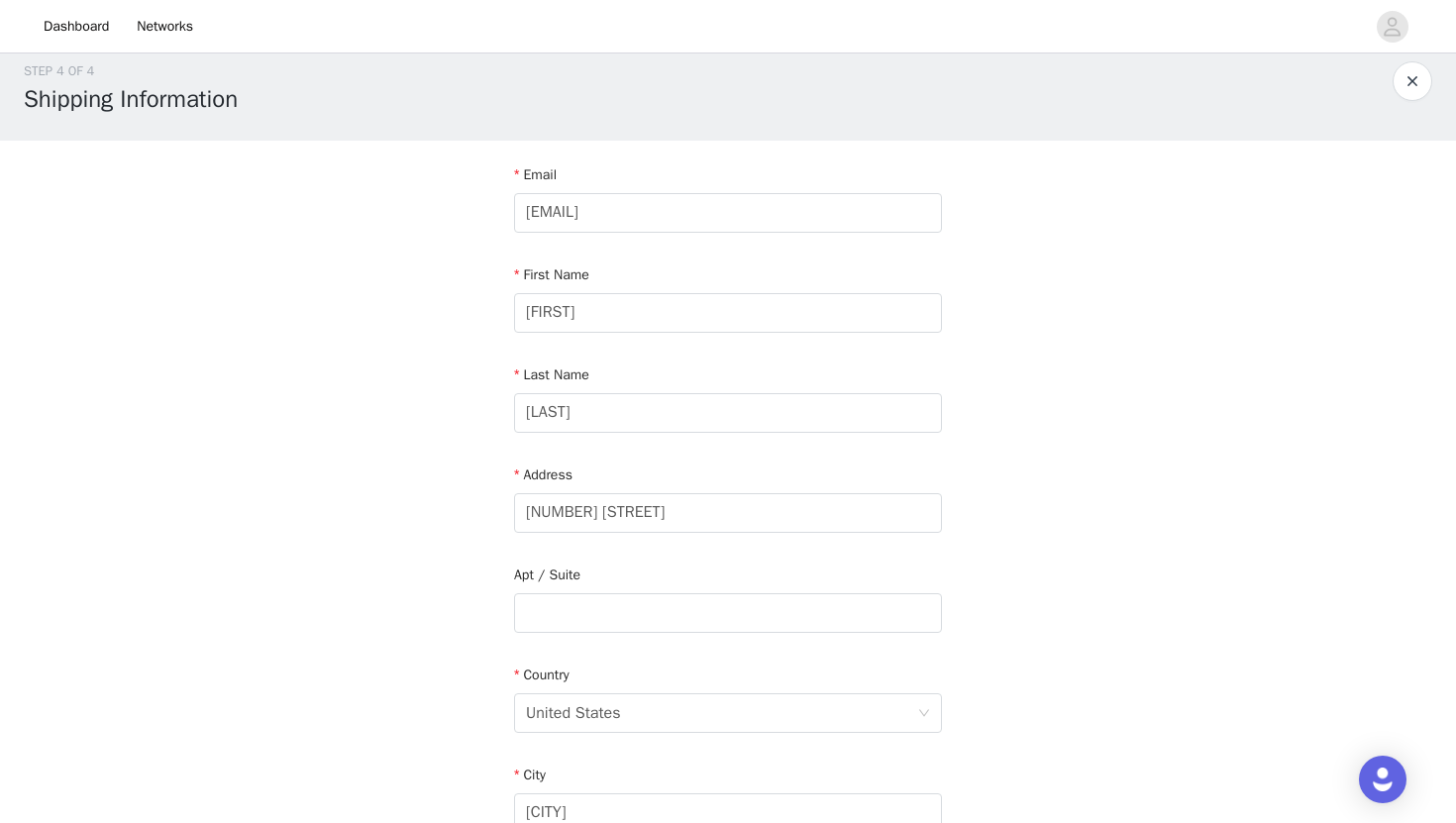 scroll, scrollTop: 26, scrollLeft: 0, axis: vertical 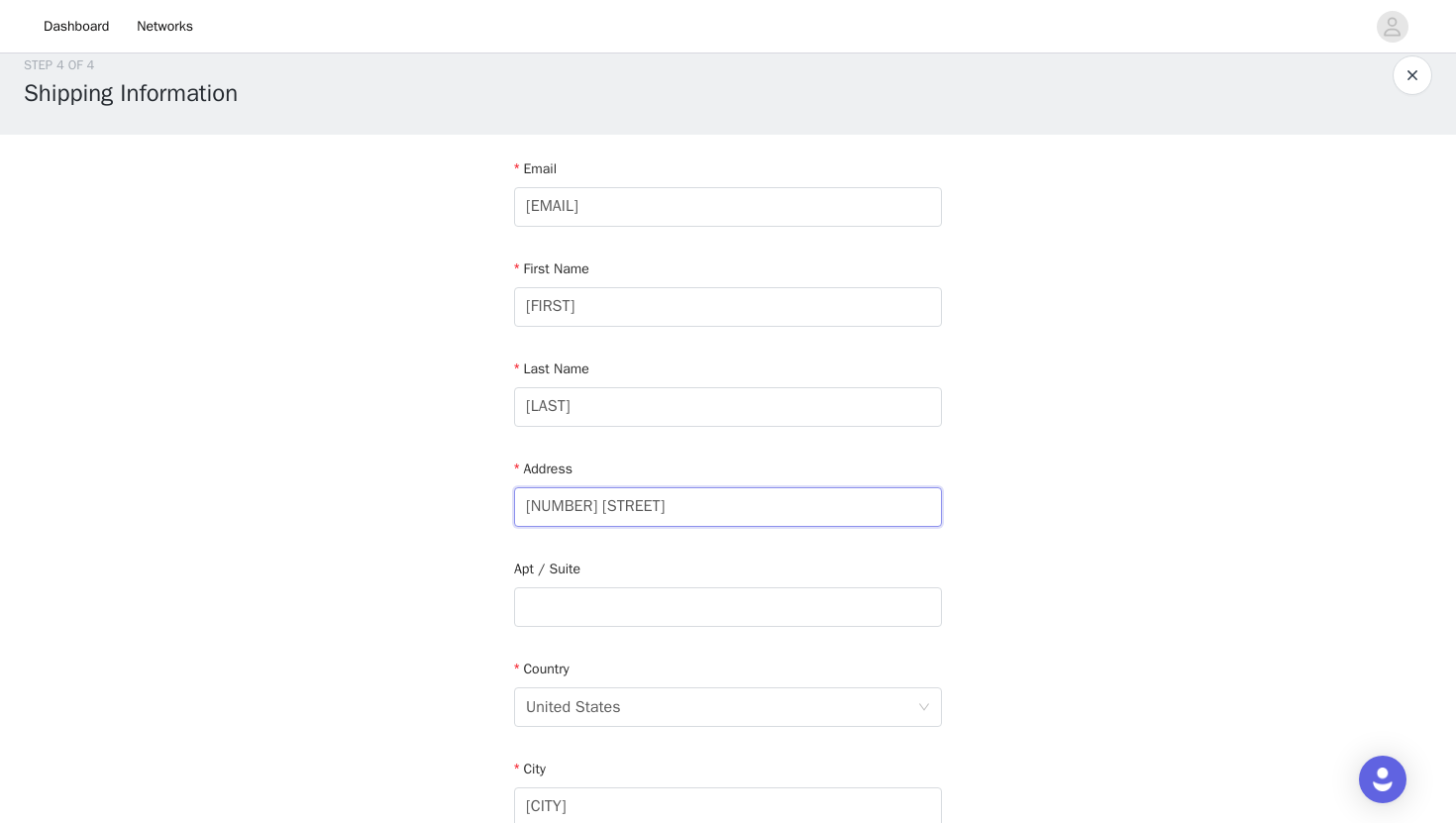 click on "[NUMBER] [STREET]" at bounding box center (728, 507) 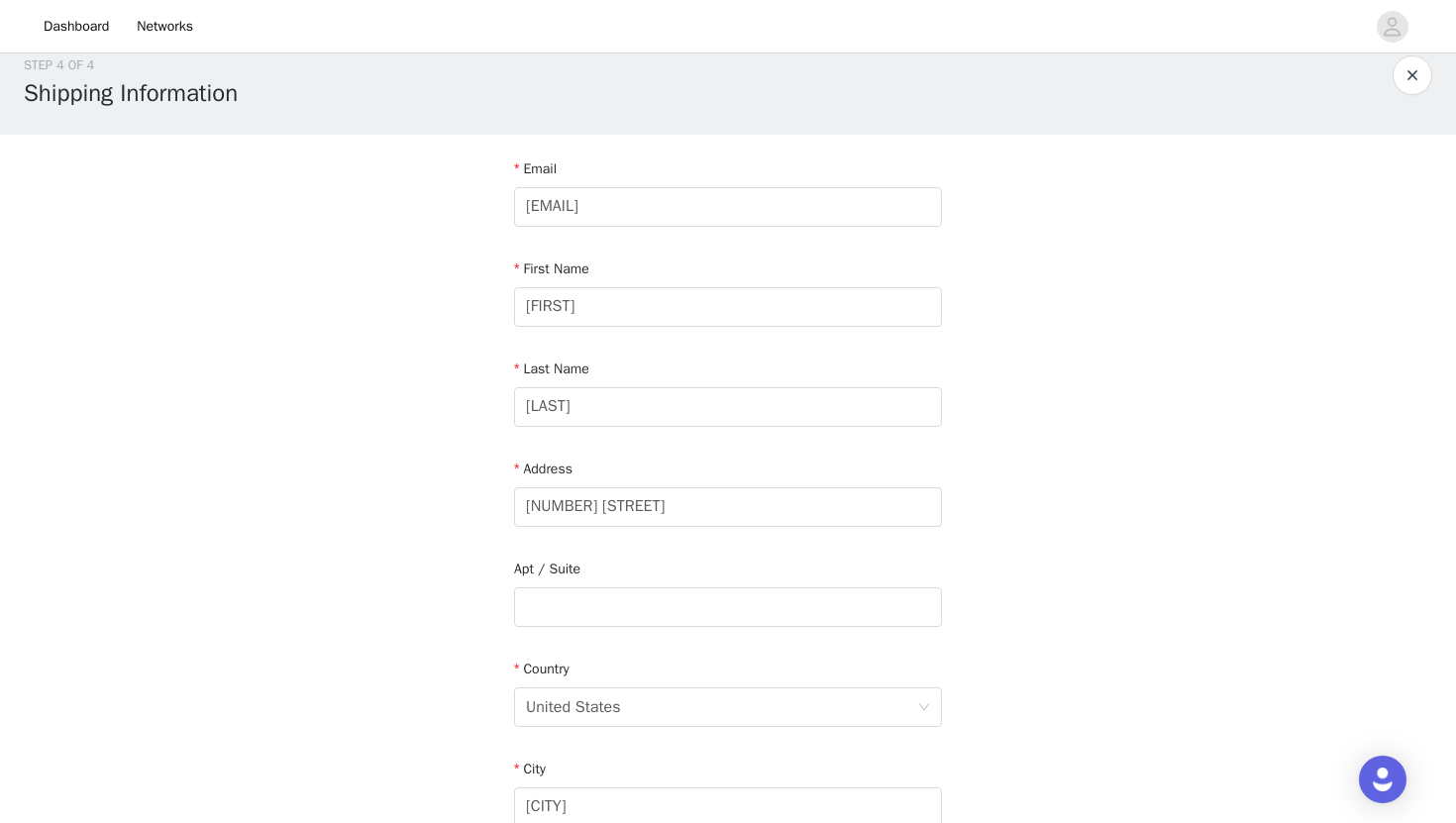 click on "Address [NUMBER] [STREET]" at bounding box center (728, 496) 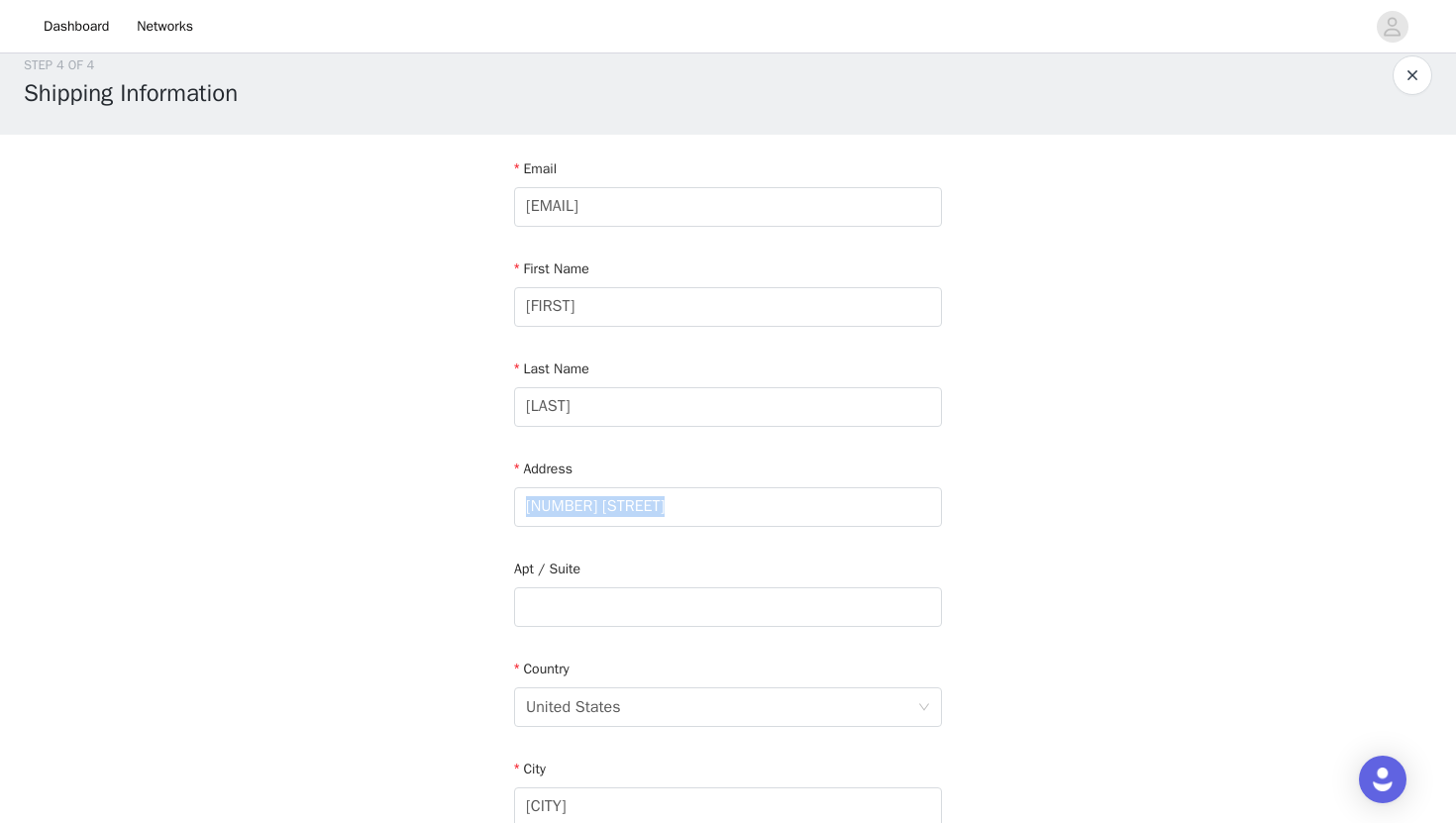 click on "Address [NUMBER] [STREET]" at bounding box center [728, 496] 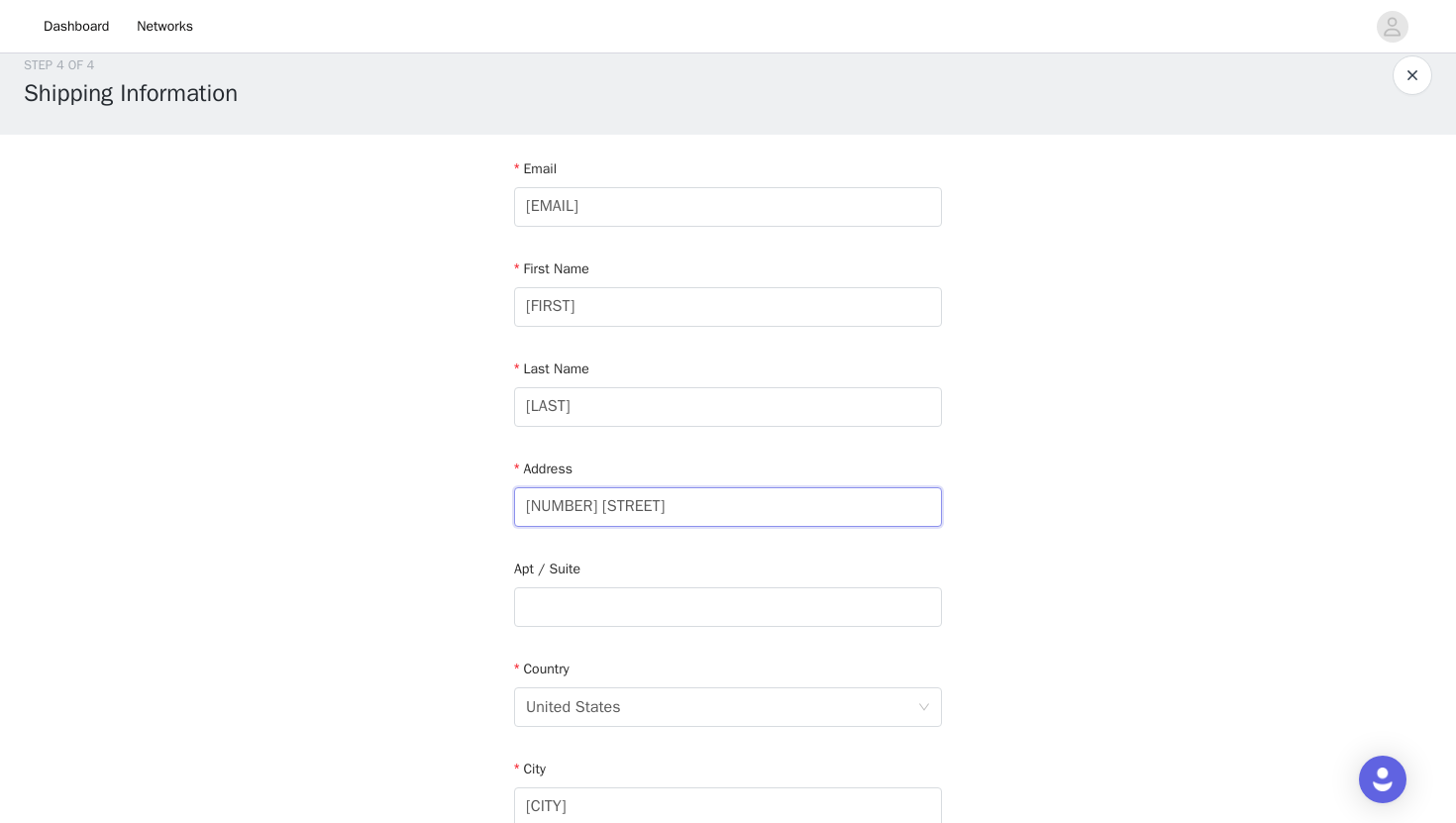 click on "[NUMBER] [STREET]" at bounding box center [728, 507] 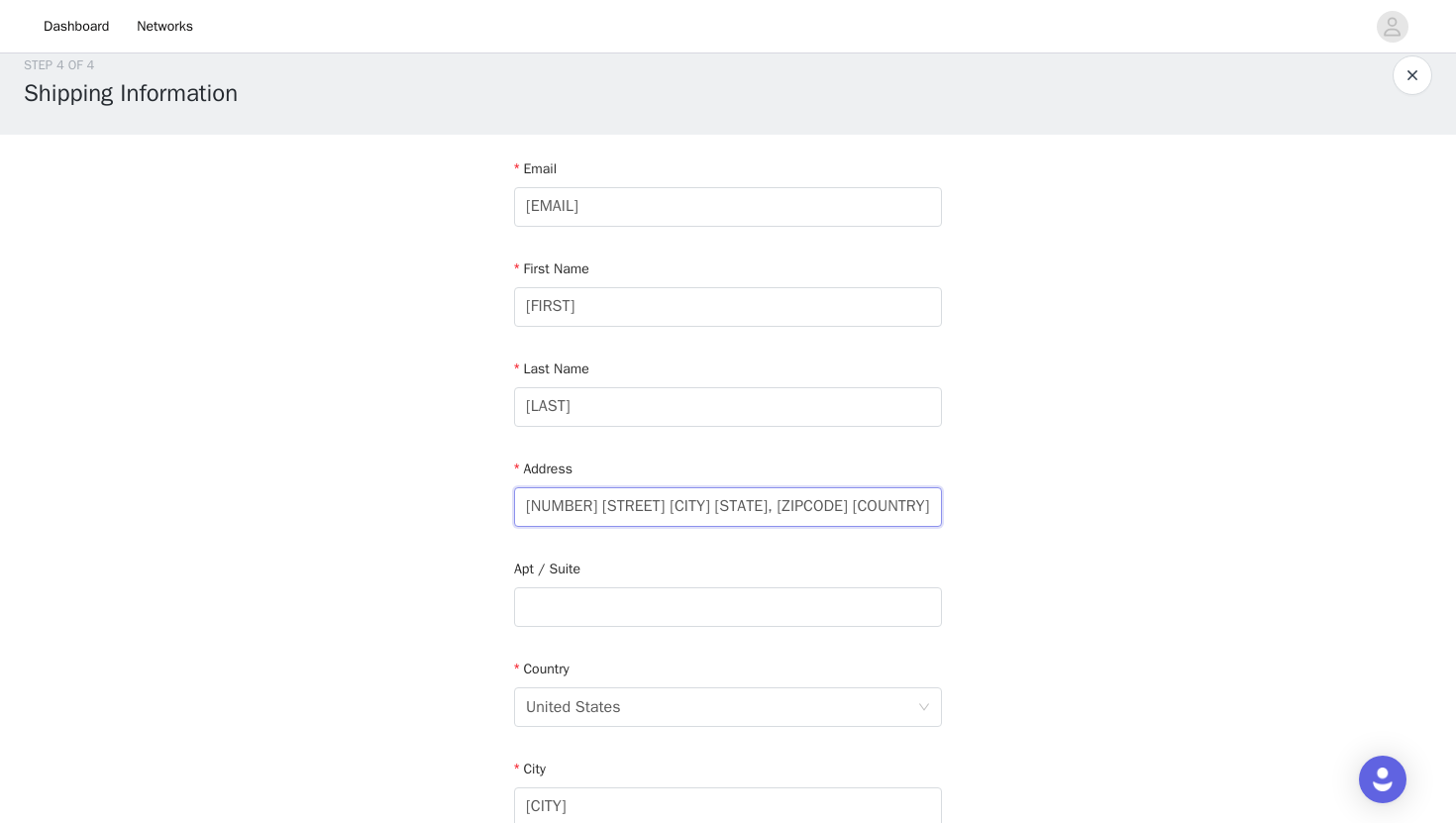 scroll, scrollTop: 0, scrollLeft: 70, axis: horizontal 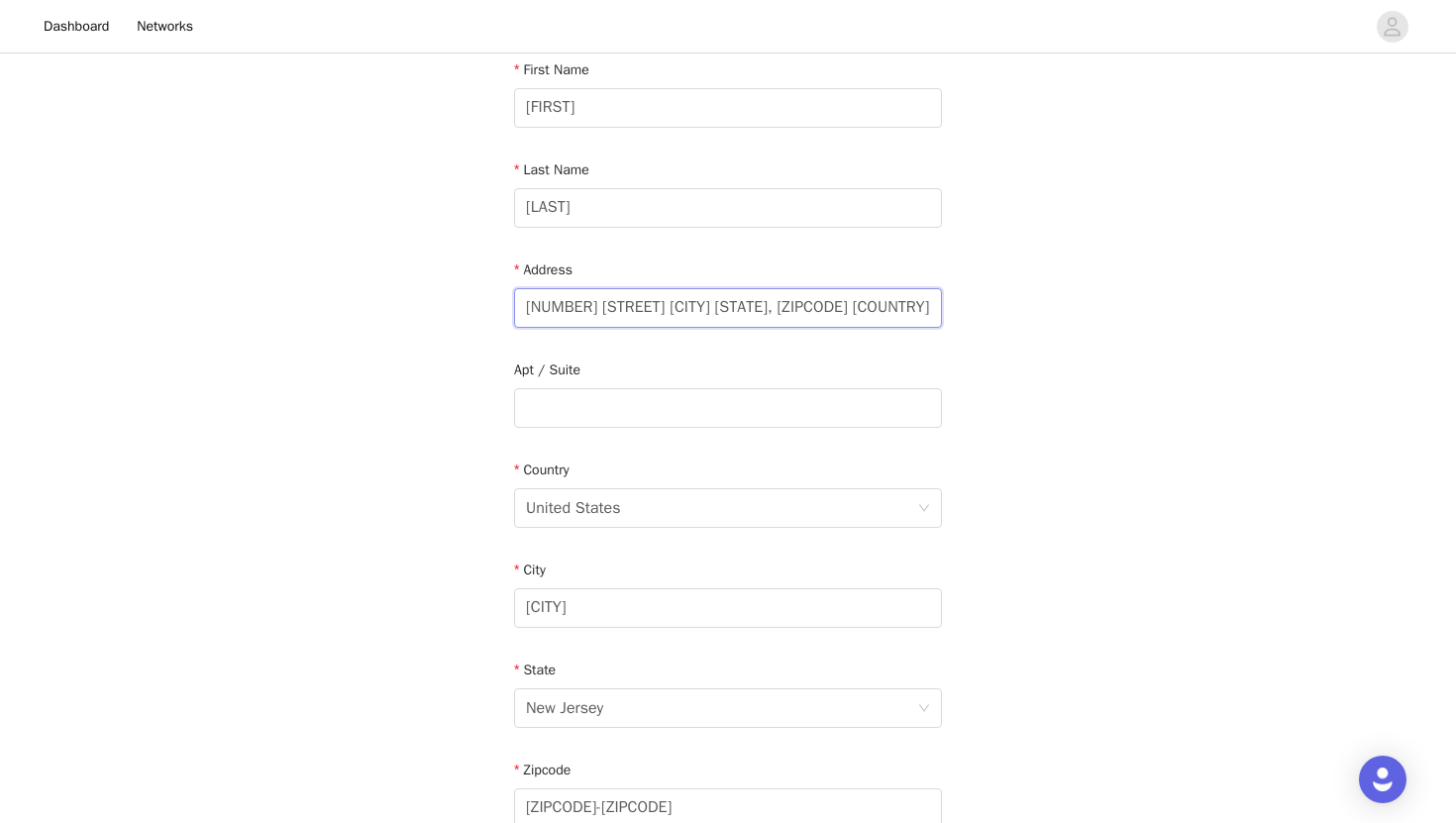 drag, startPoint x: 707, startPoint y: 313, endPoint x: 902, endPoint y: 325, distance: 195.36888 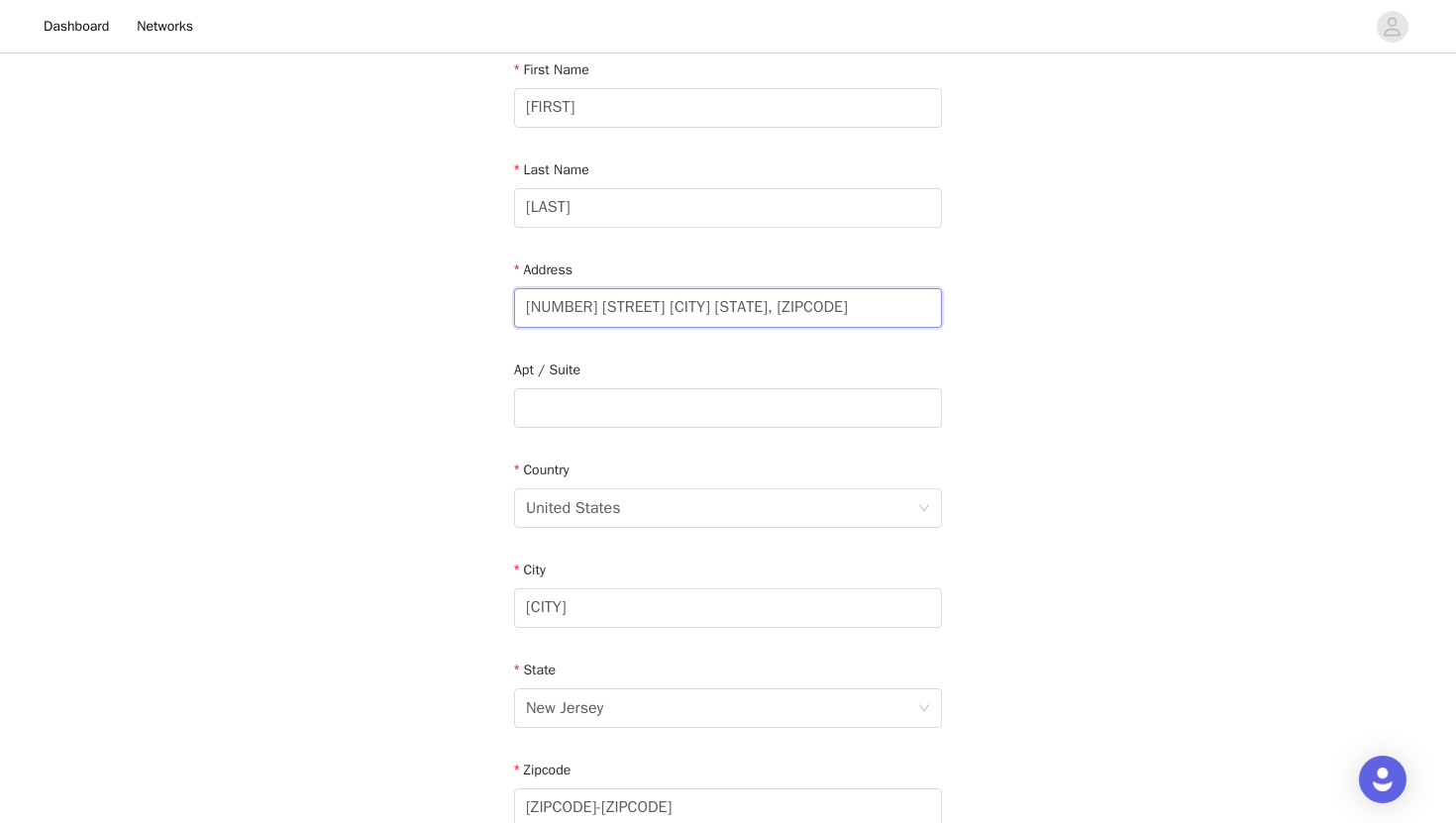 scroll, scrollTop: 0, scrollLeft: 0, axis: both 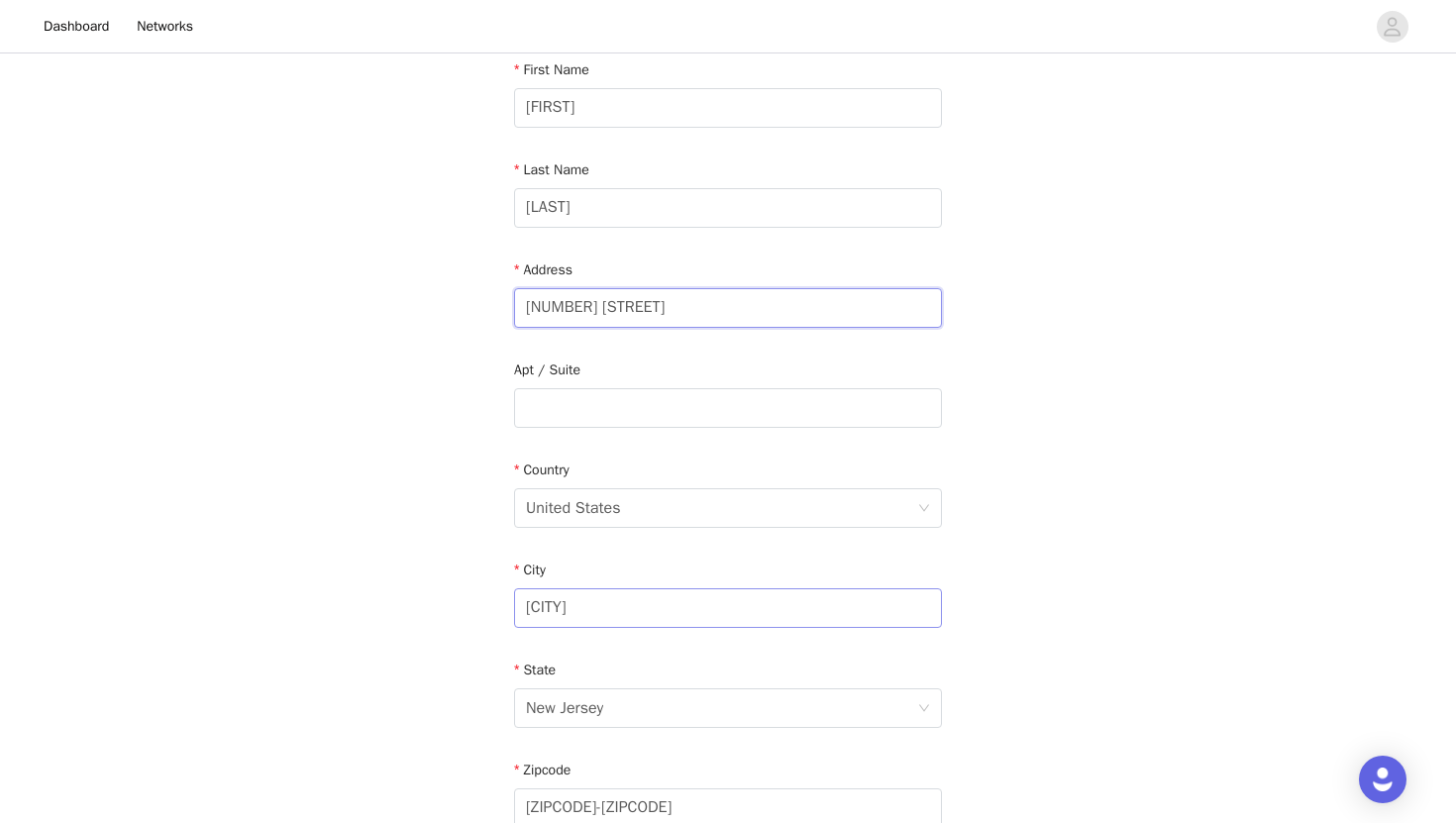 type on "[NUMBER] [STREET]" 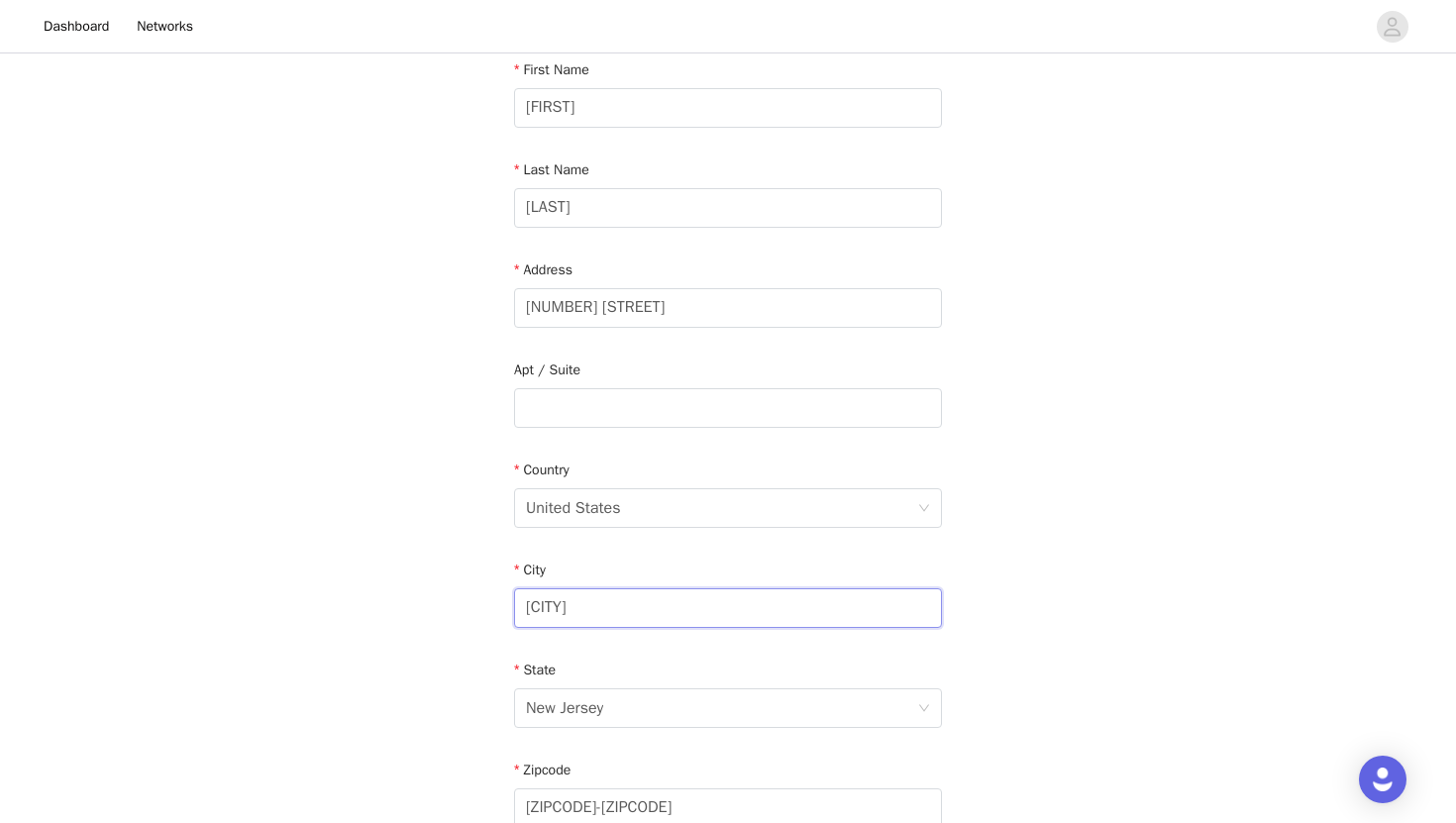 click on "[CITY]" at bounding box center (728, 608) 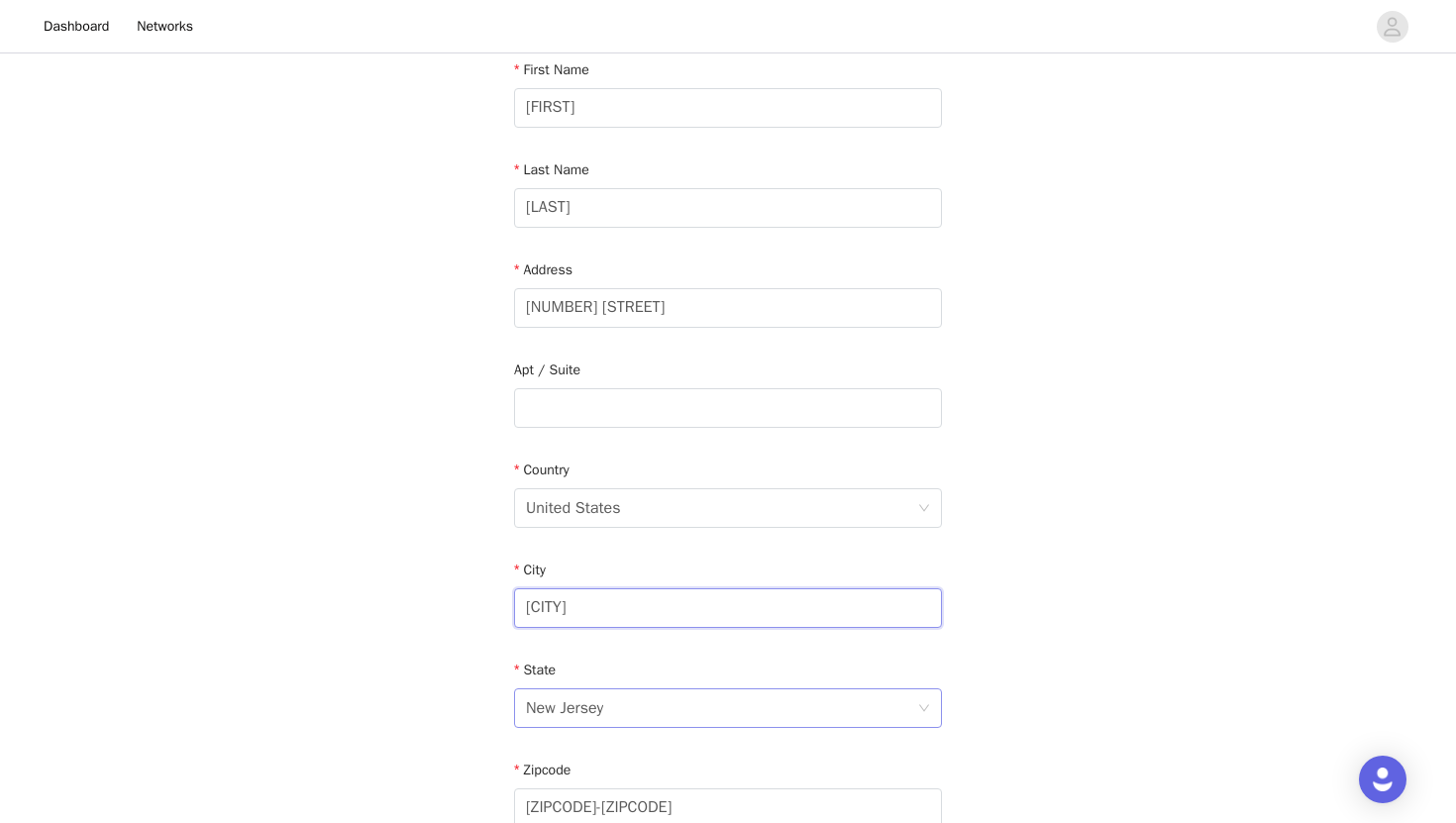 type on "[CITY]" 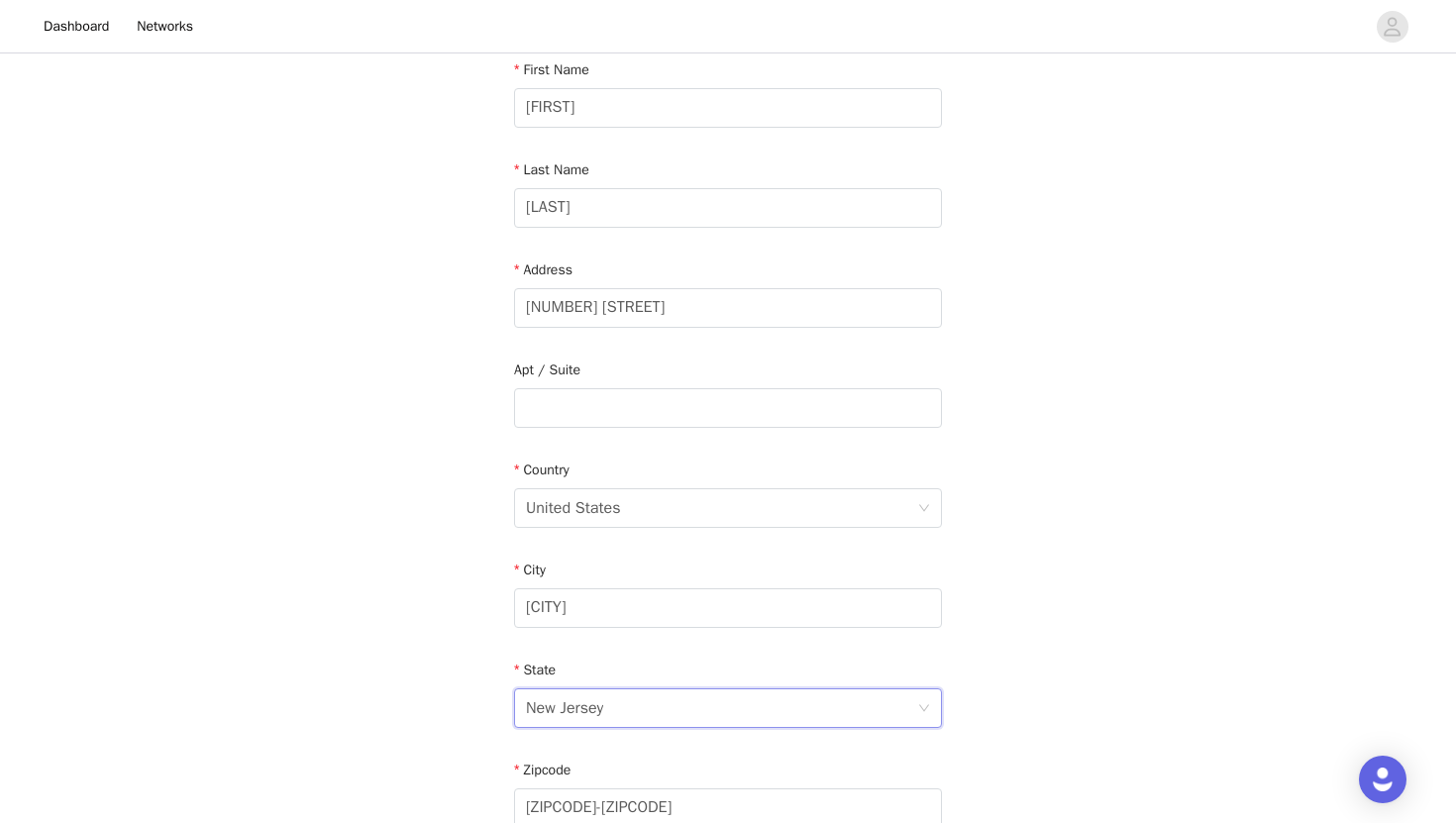 click on "New Jersey" at bounding box center [565, 708] 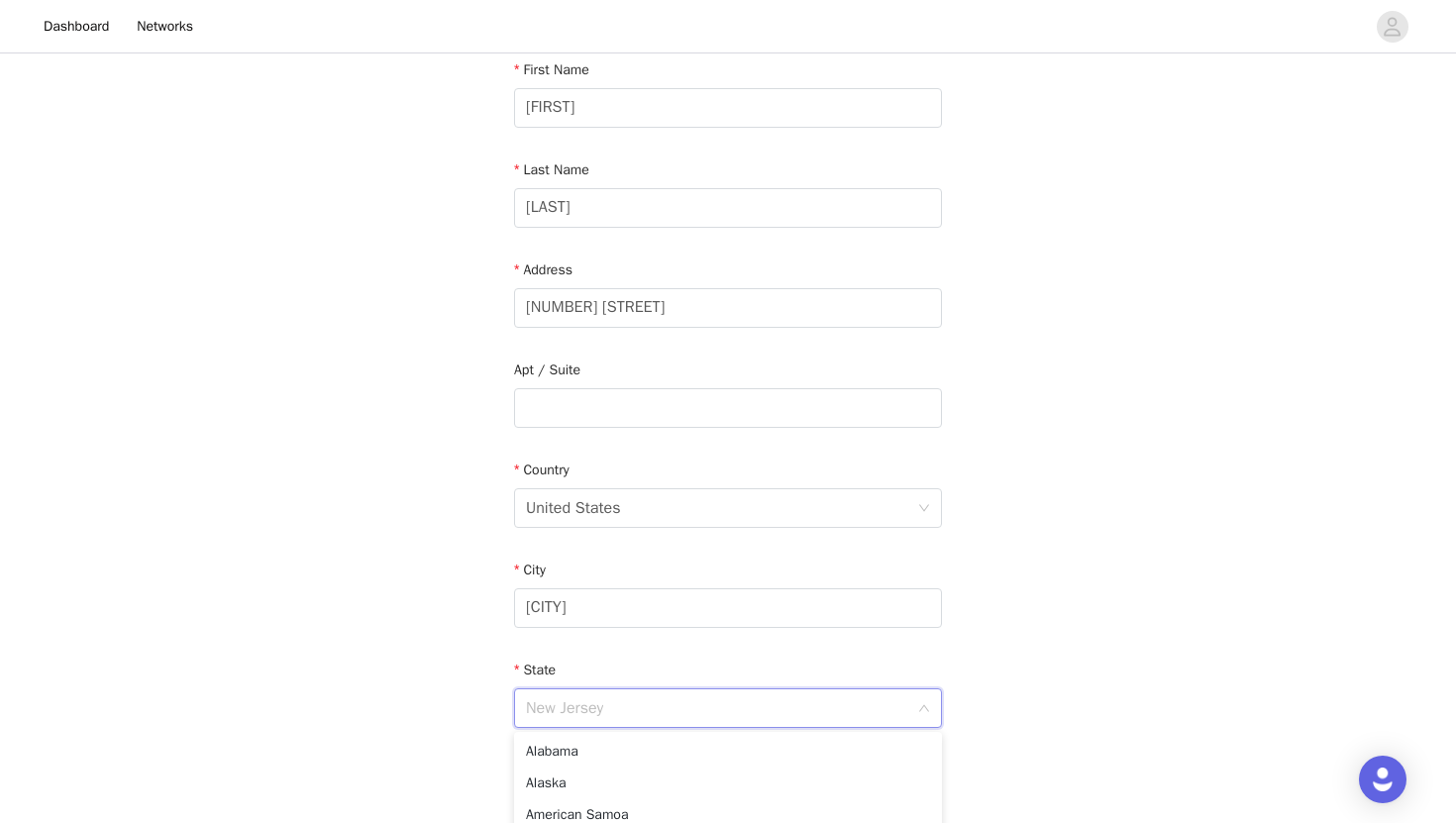 scroll, scrollTop: 961, scrollLeft: 0, axis: vertical 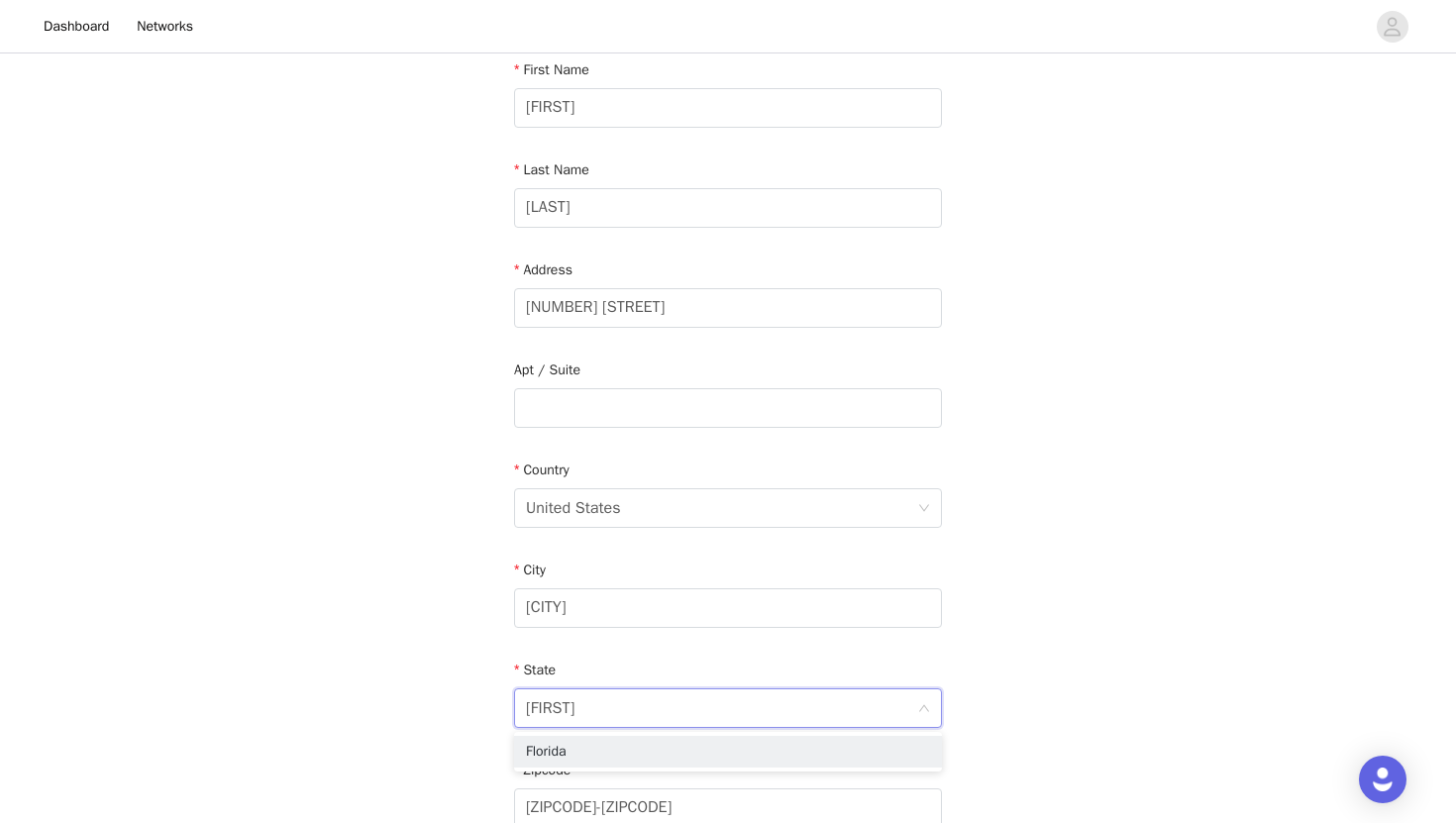 type on "[FIRST]" 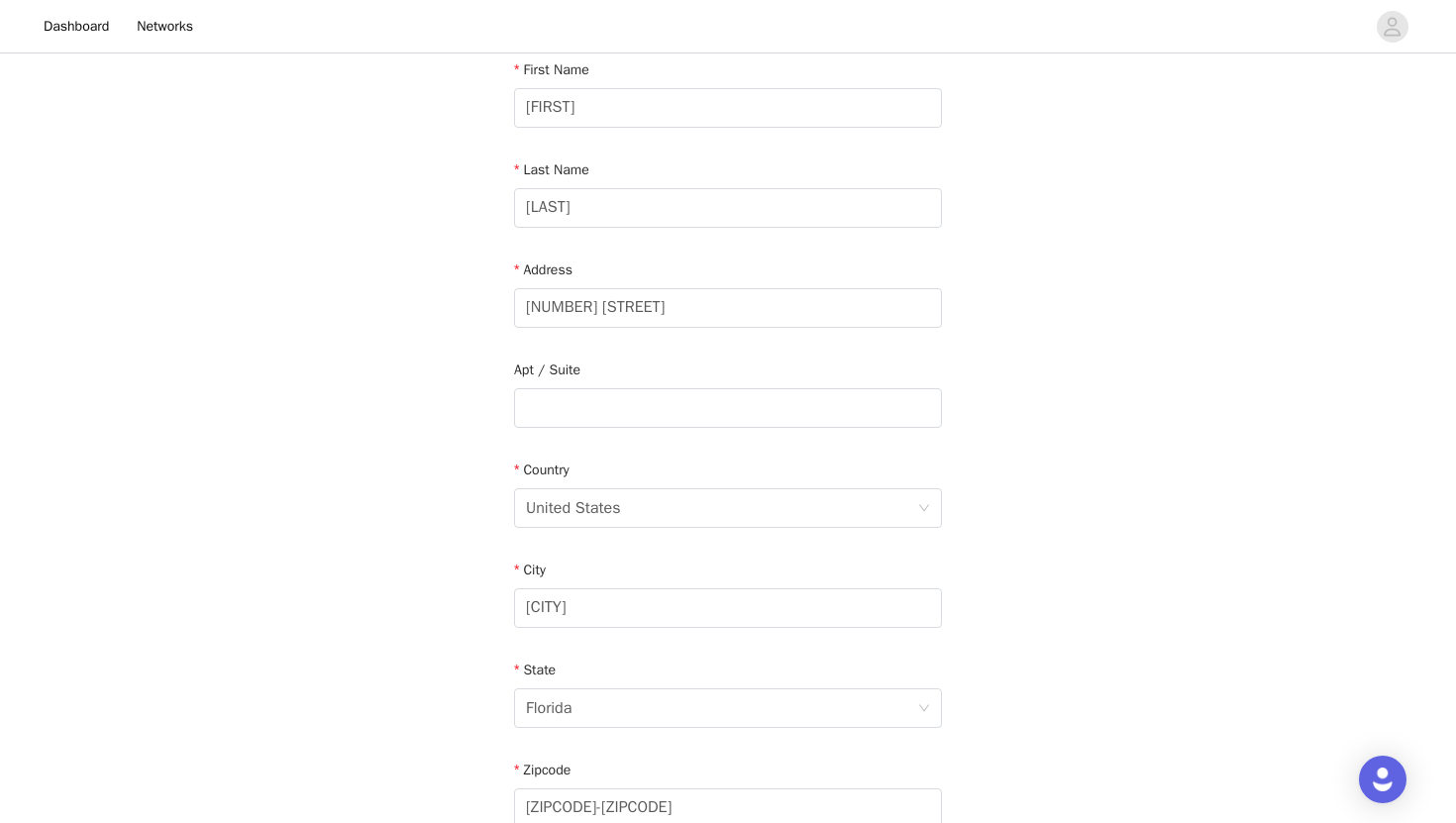 scroll, scrollTop: 348, scrollLeft: 0, axis: vertical 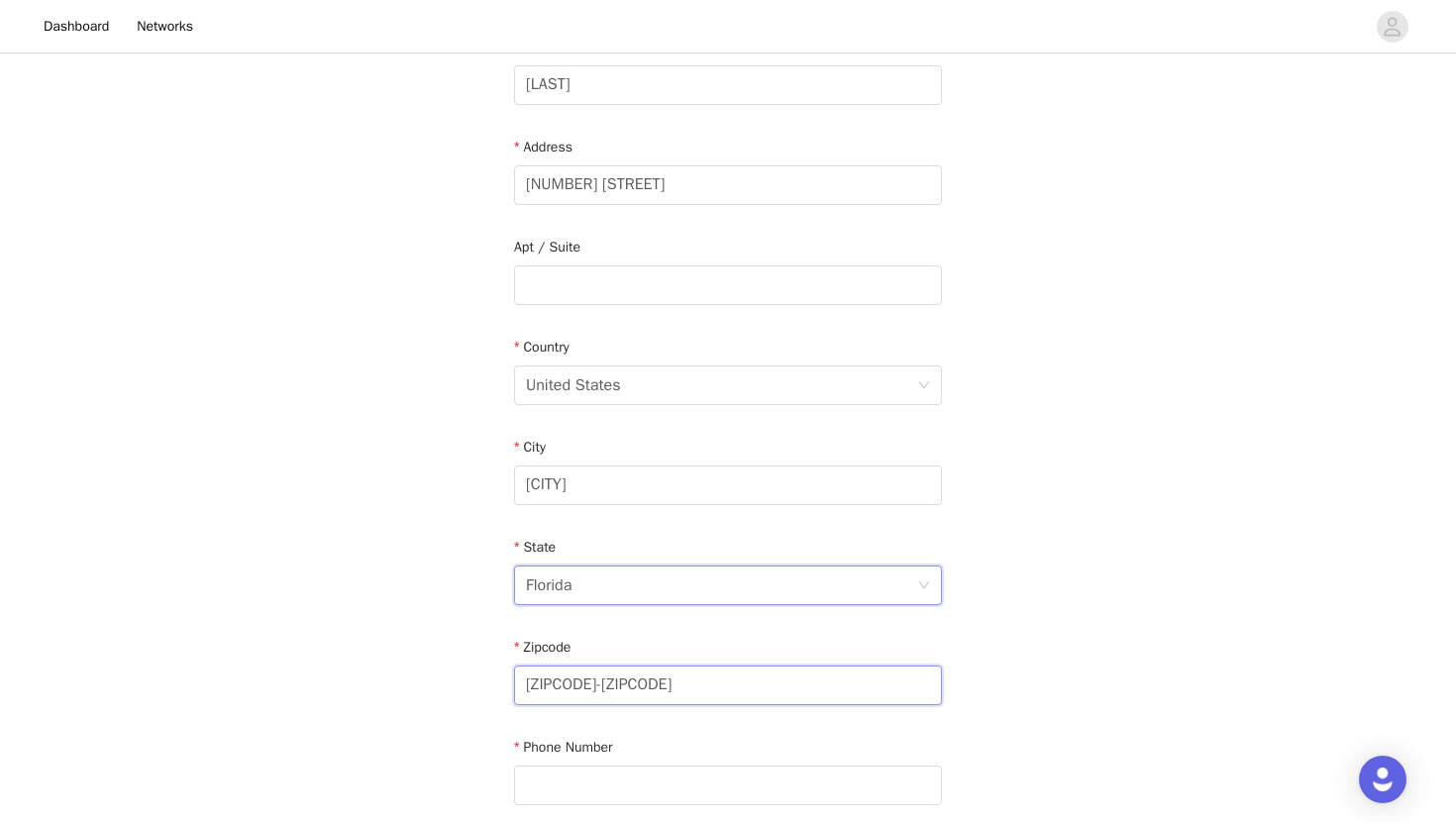 click on "[ZIPCODE]-[ZIPCODE]" at bounding box center (728, 685) 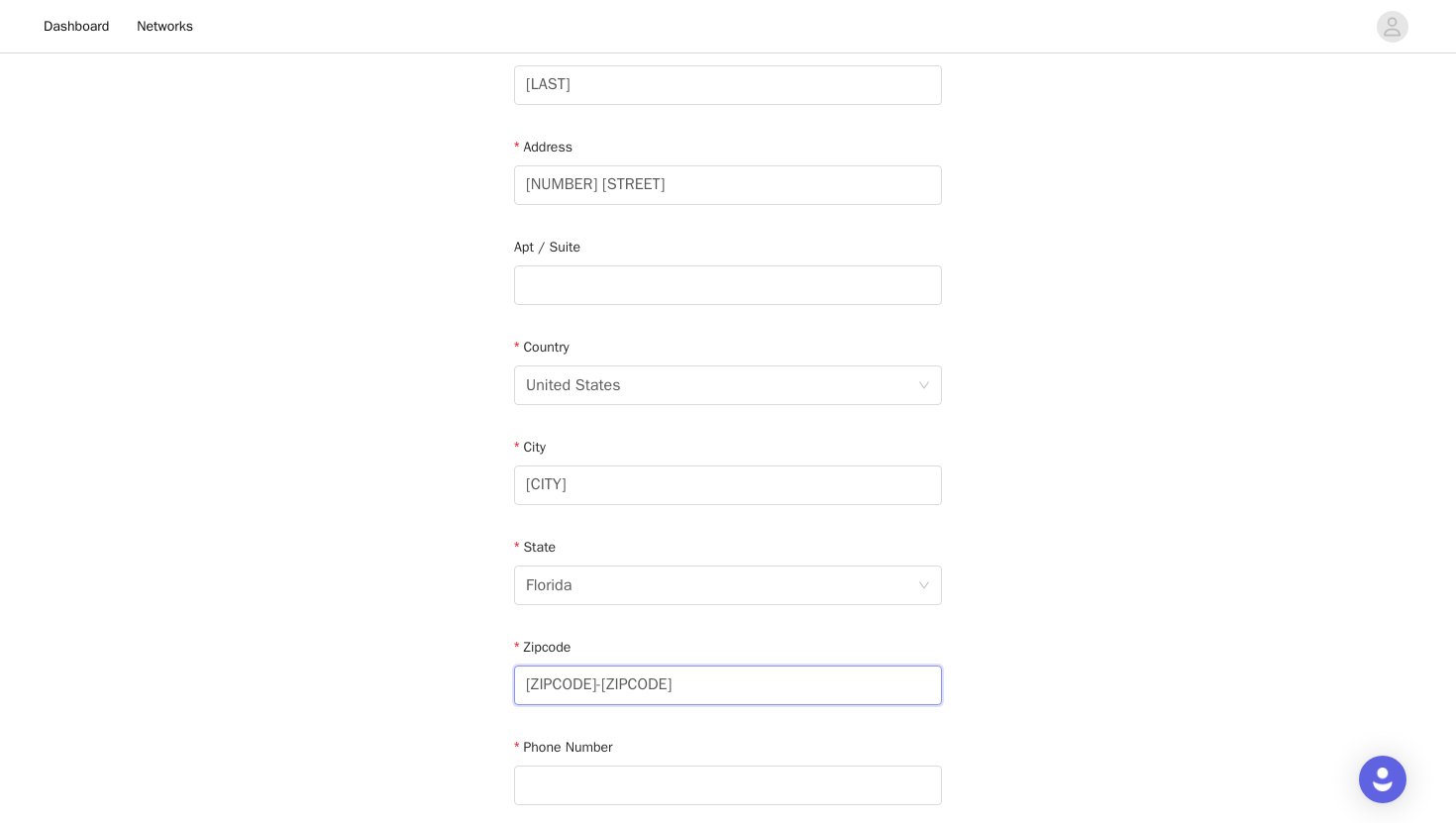 click on "[ZIPCODE]-[ZIPCODE]" at bounding box center (728, 685) 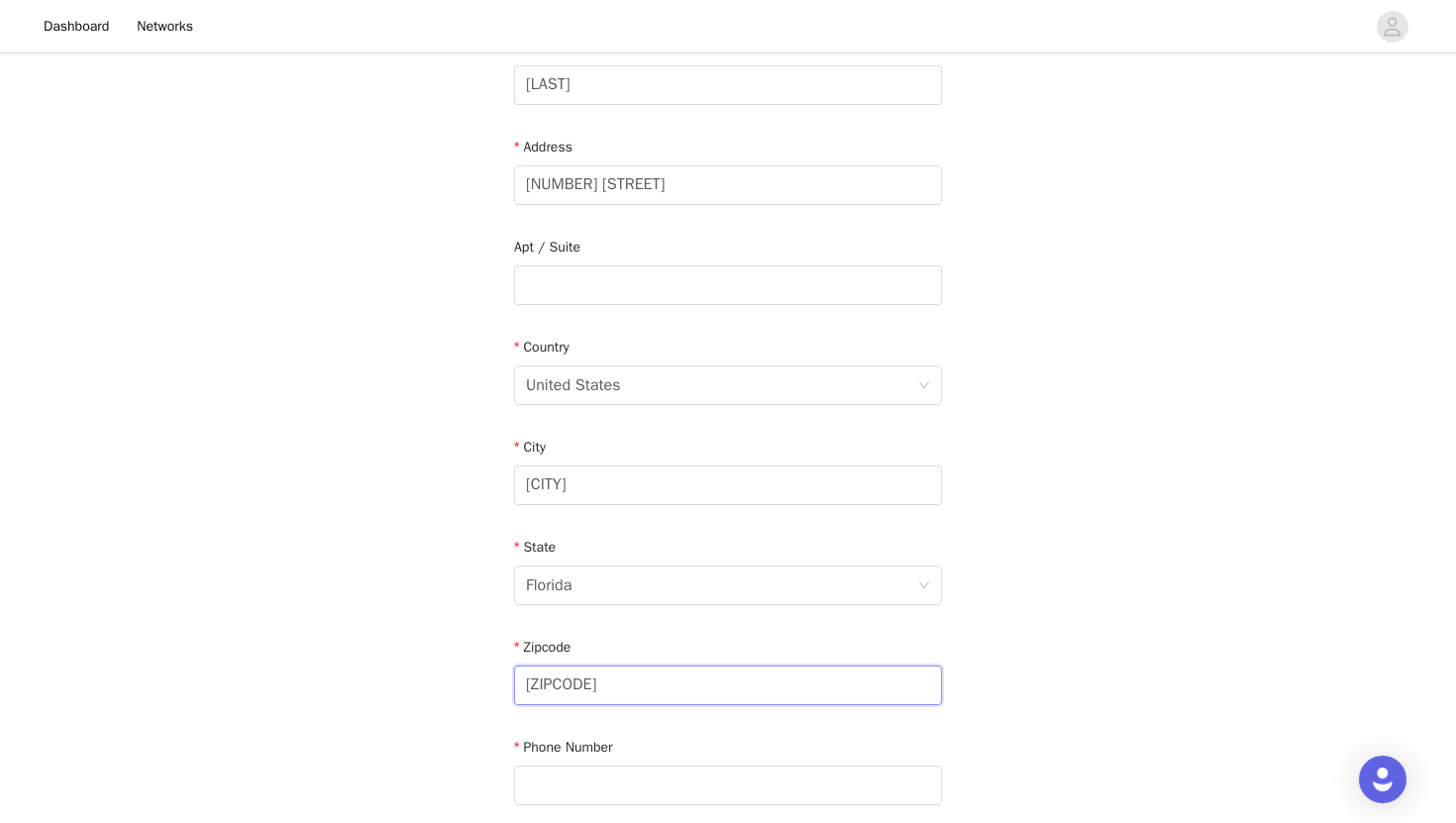 type on "[ZIPCODE]" 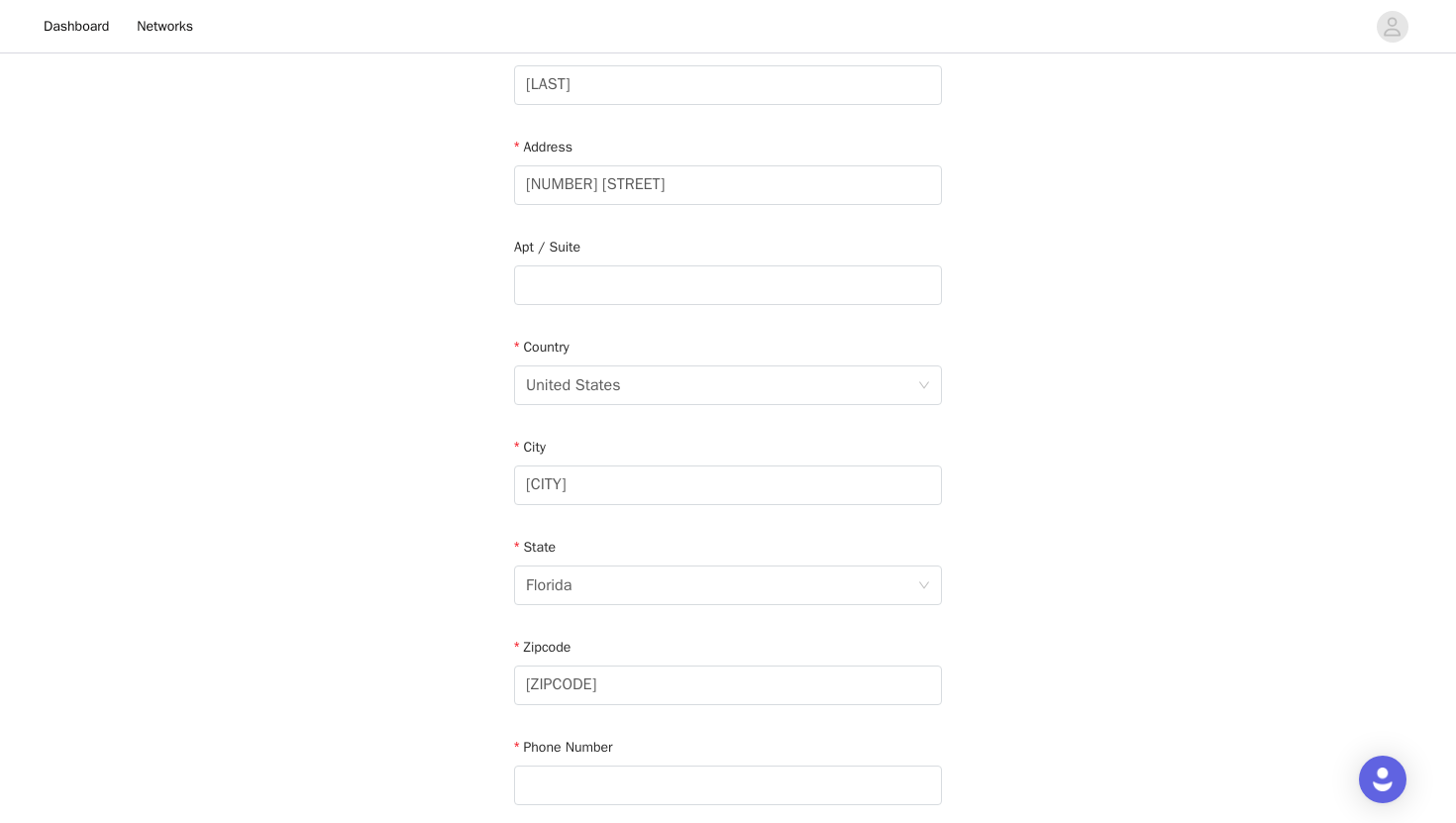 click on "STEP 4 OF 4
Shipping Information
Email [EMAIL]   First Name [FIRST]   Last Name [LAST]   Address [NUMBER] [STREET]   Apt / Suite   Country
United States
City [CITY]   State
[STATE]
Zipcode [ZIPCODE]   Phone Number" at bounding box center [728, 285] 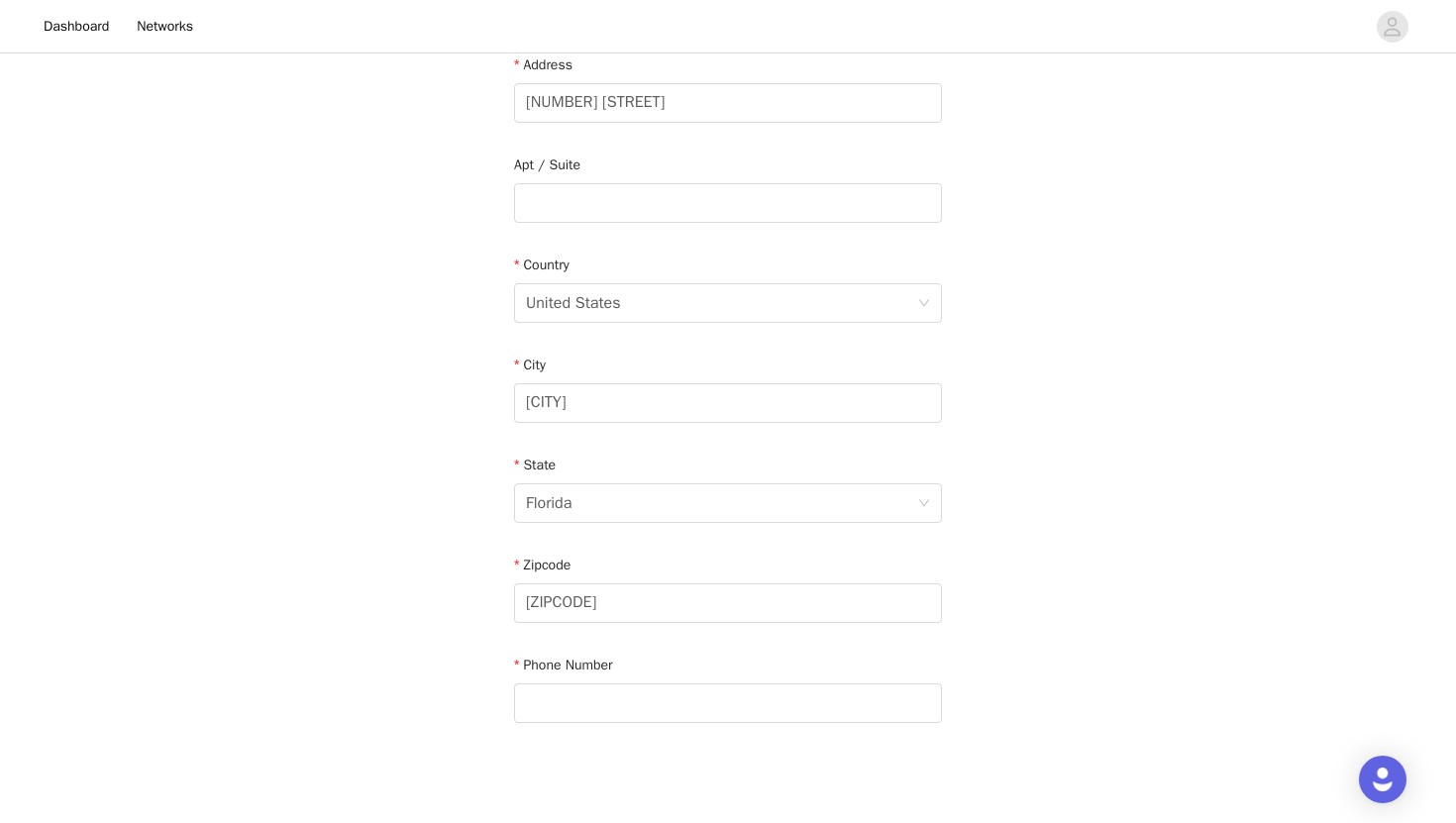 scroll, scrollTop: 527, scrollLeft: 0, axis: vertical 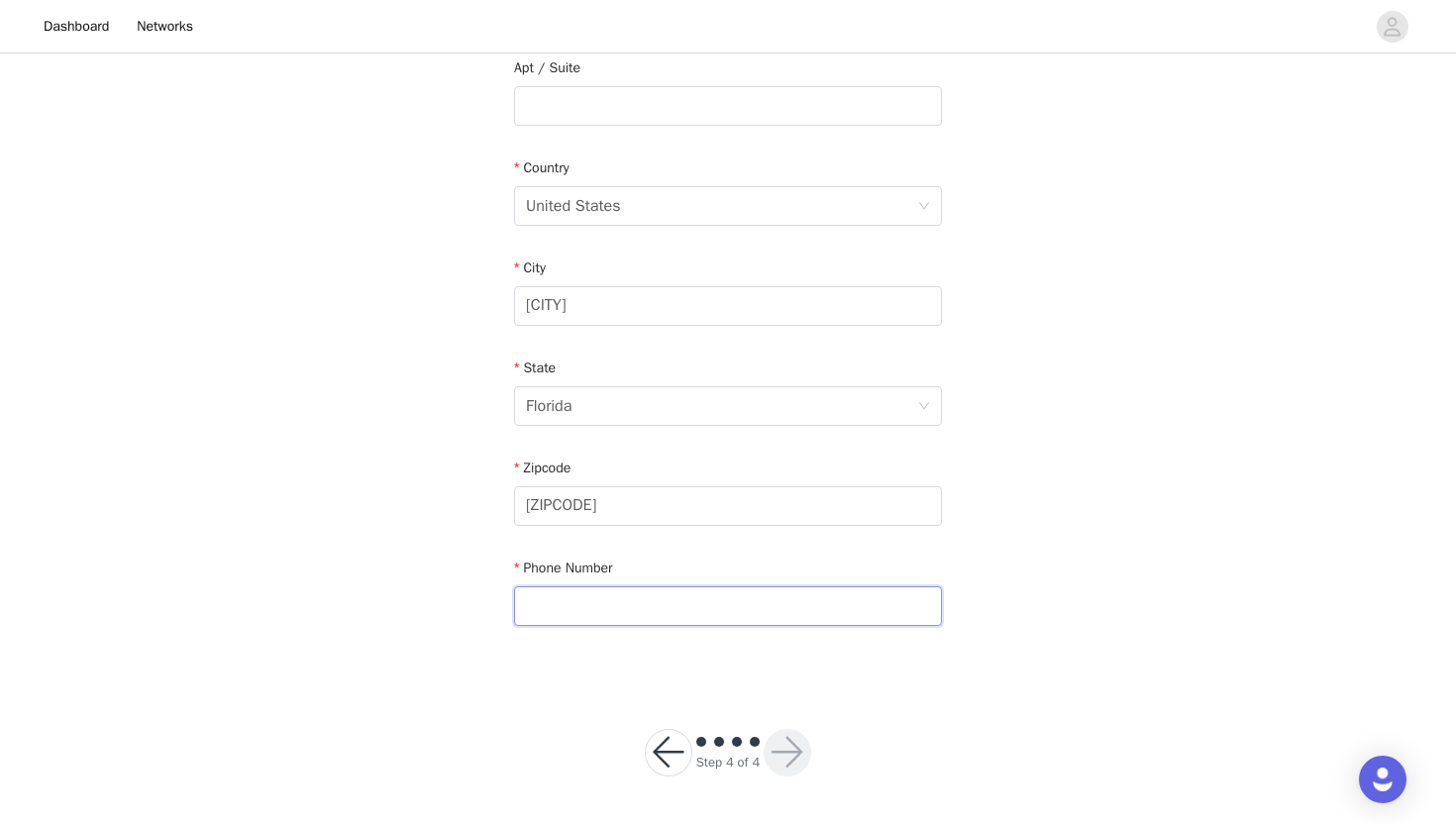 click at bounding box center [728, 606] 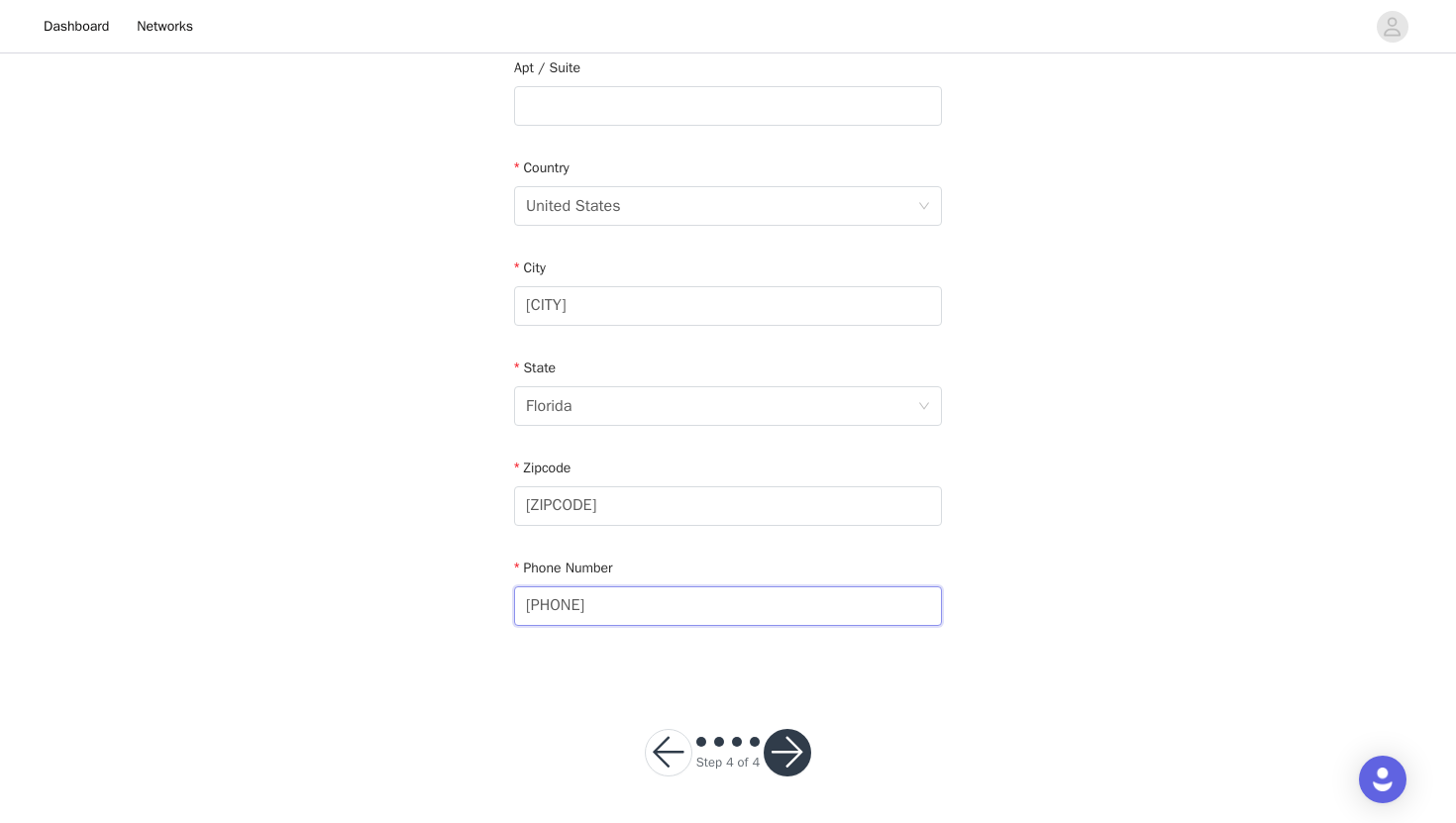 type on "[PHONE]" 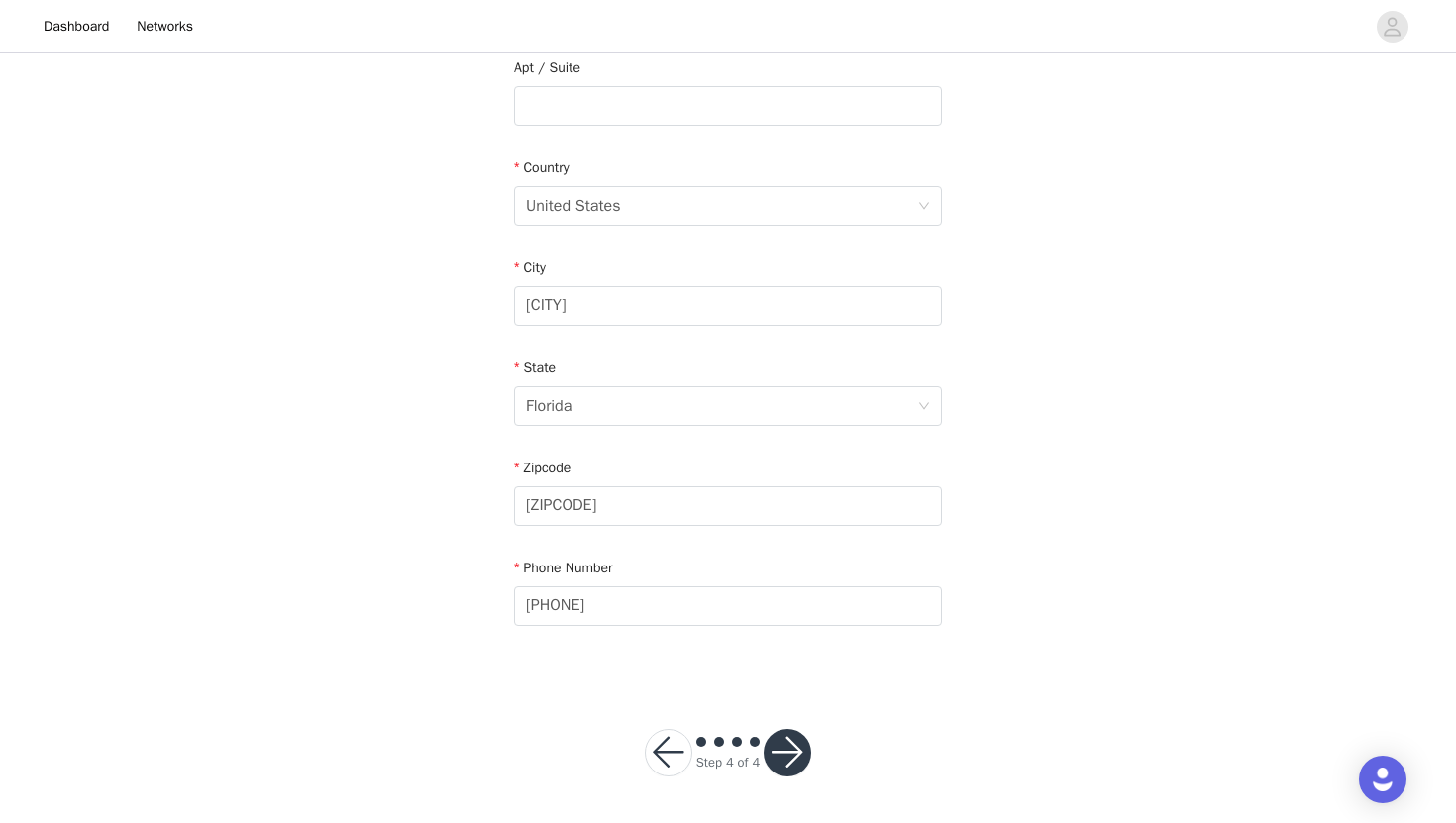 click on "STEP 4 OF 4
Shipping Information
Email [EMAIL]   First Name [FIRST]   Last Name [LAST]   Address [NUMBER] [STREET]   Apt / Suite   Country
United States
City [CITY]   State
[STATE]
Zipcode [ZIPCODE]   Phone Number [PHONE]" at bounding box center [728, 106] 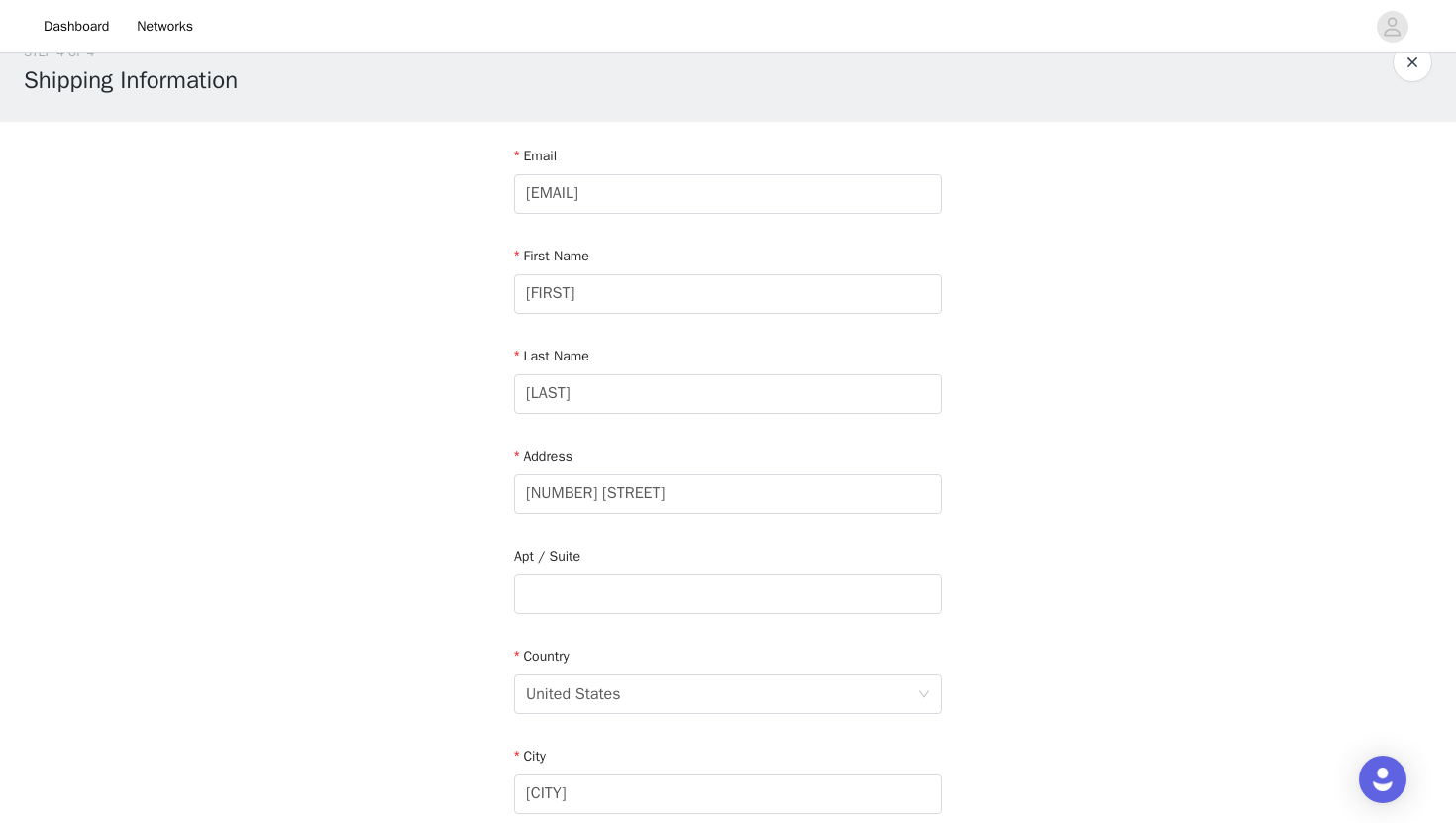 scroll, scrollTop: 527, scrollLeft: 0, axis: vertical 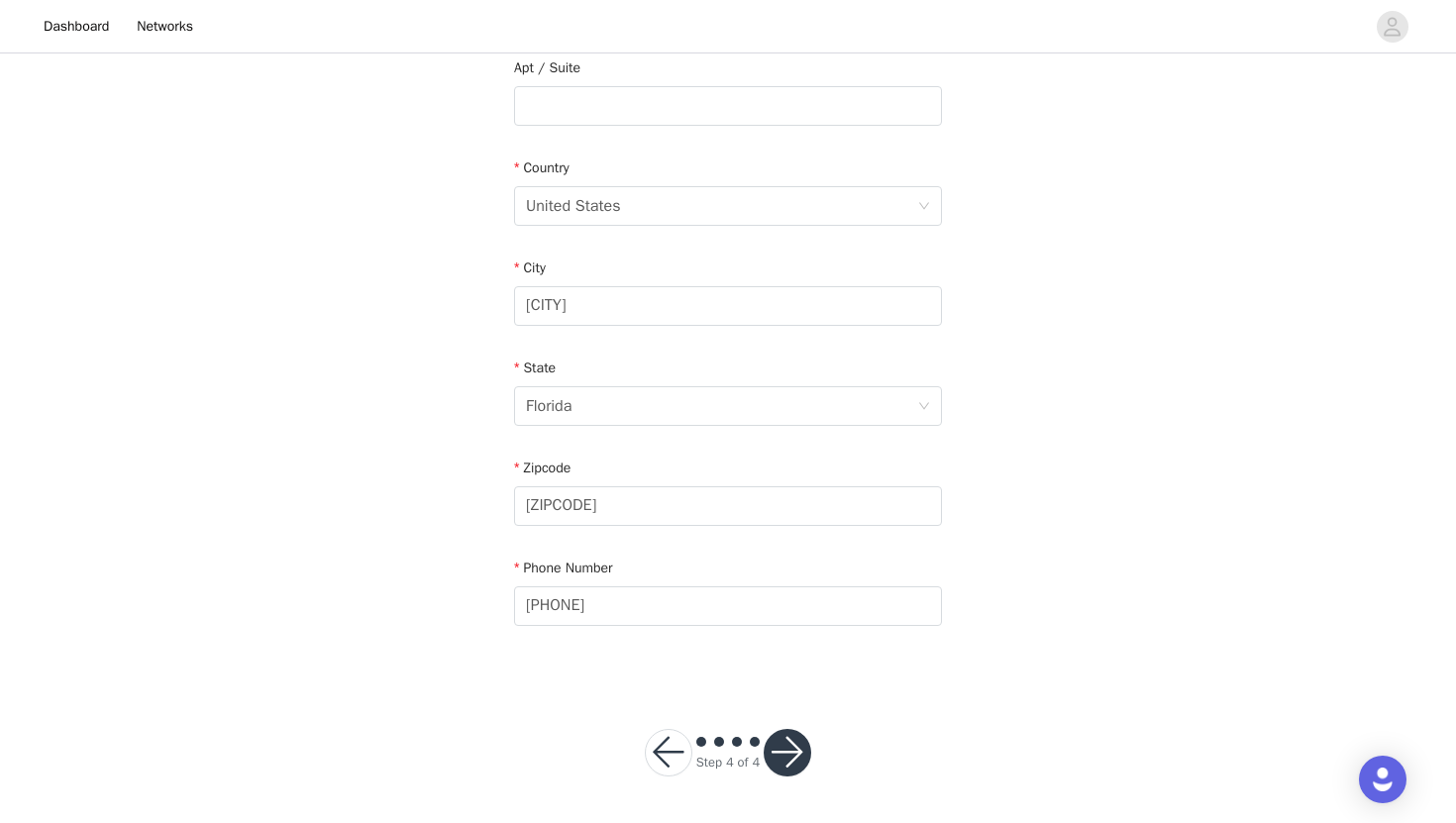 click at bounding box center [787, 753] 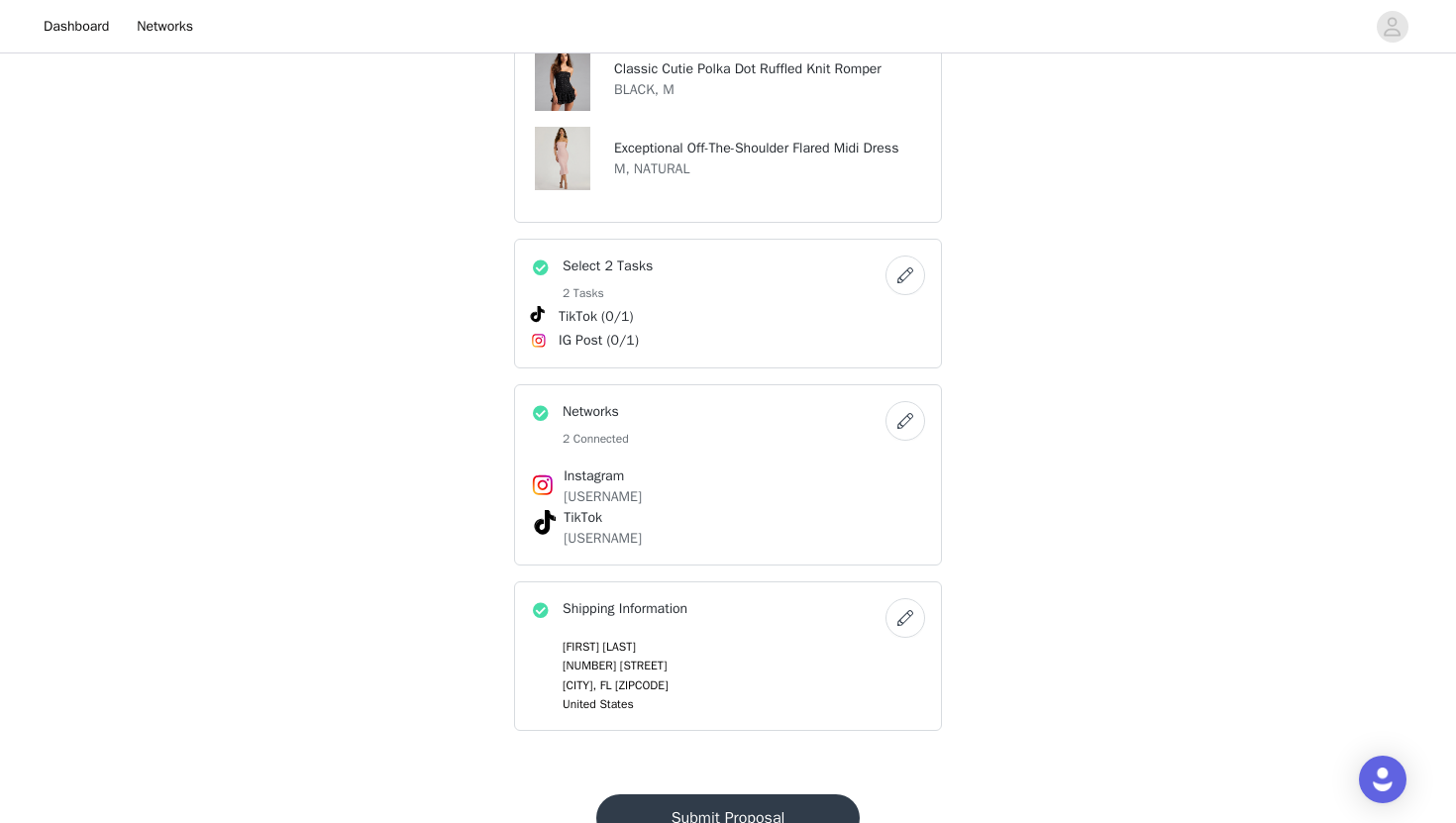 scroll, scrollTop: 931, scrollLeft: 0, axis: vertical 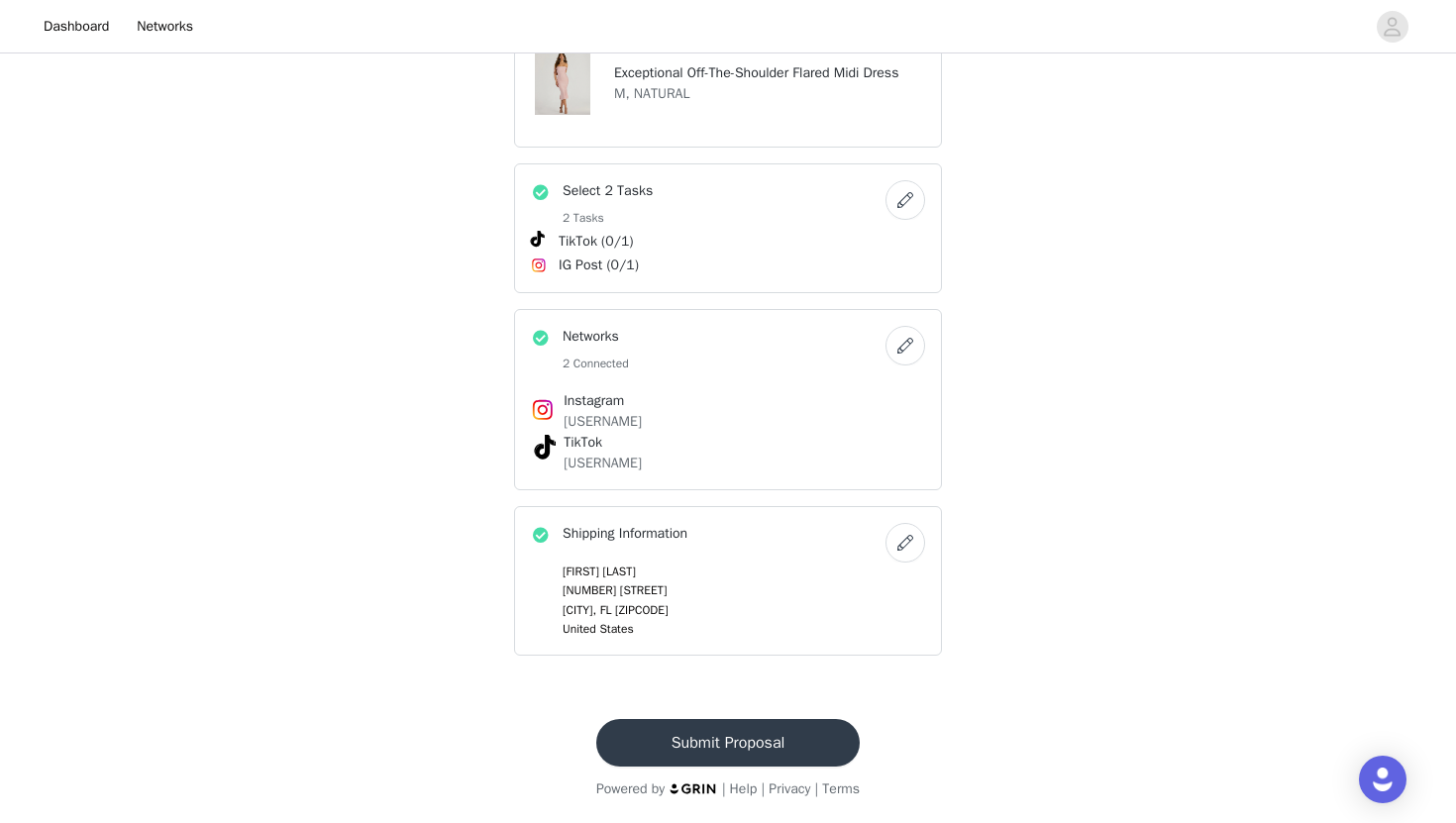 click on "Submit Proposal" at bounding box center [728, 743] 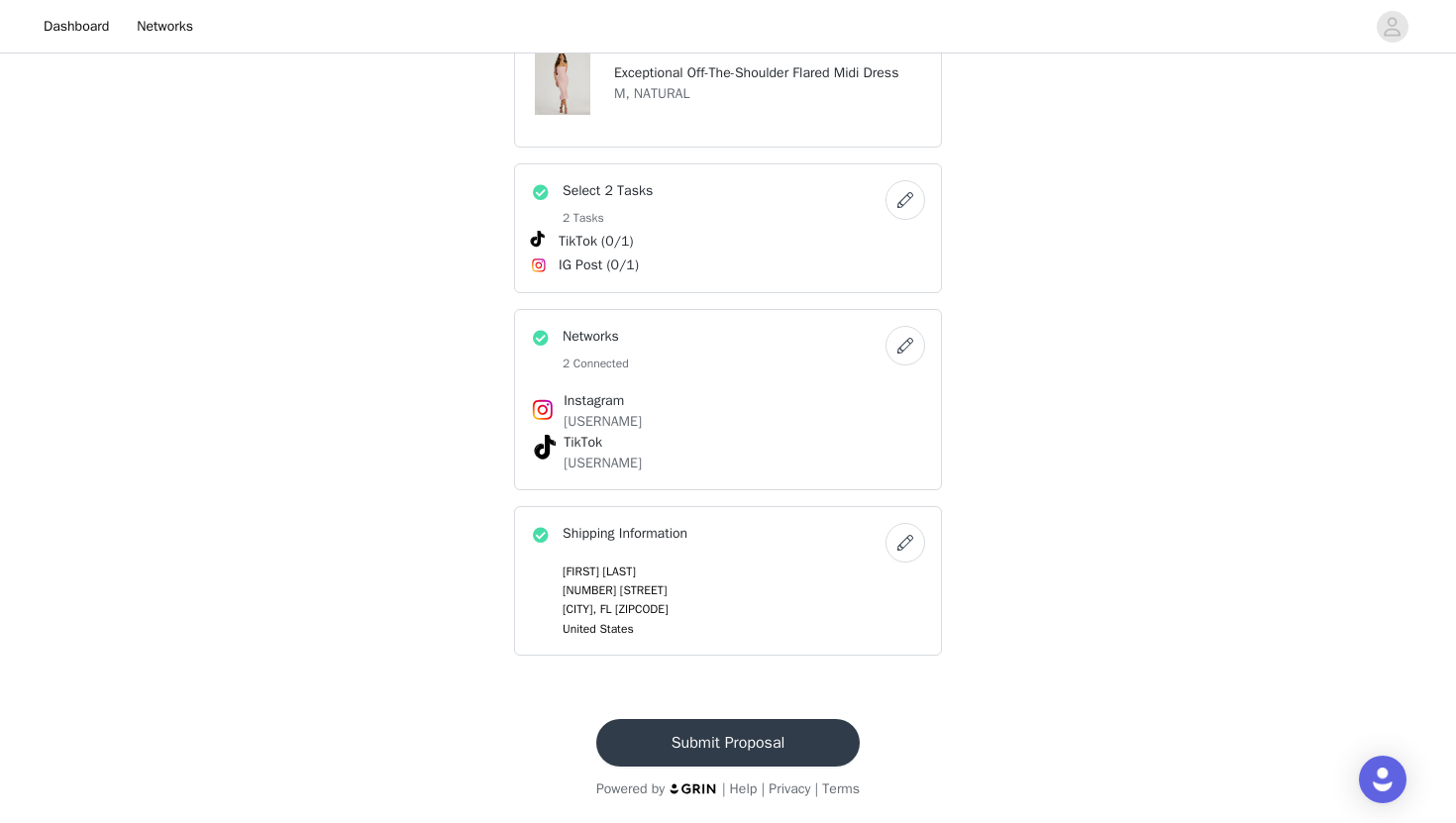 scroll, scrollTop: 0, scrollLeft: 0, axis: both 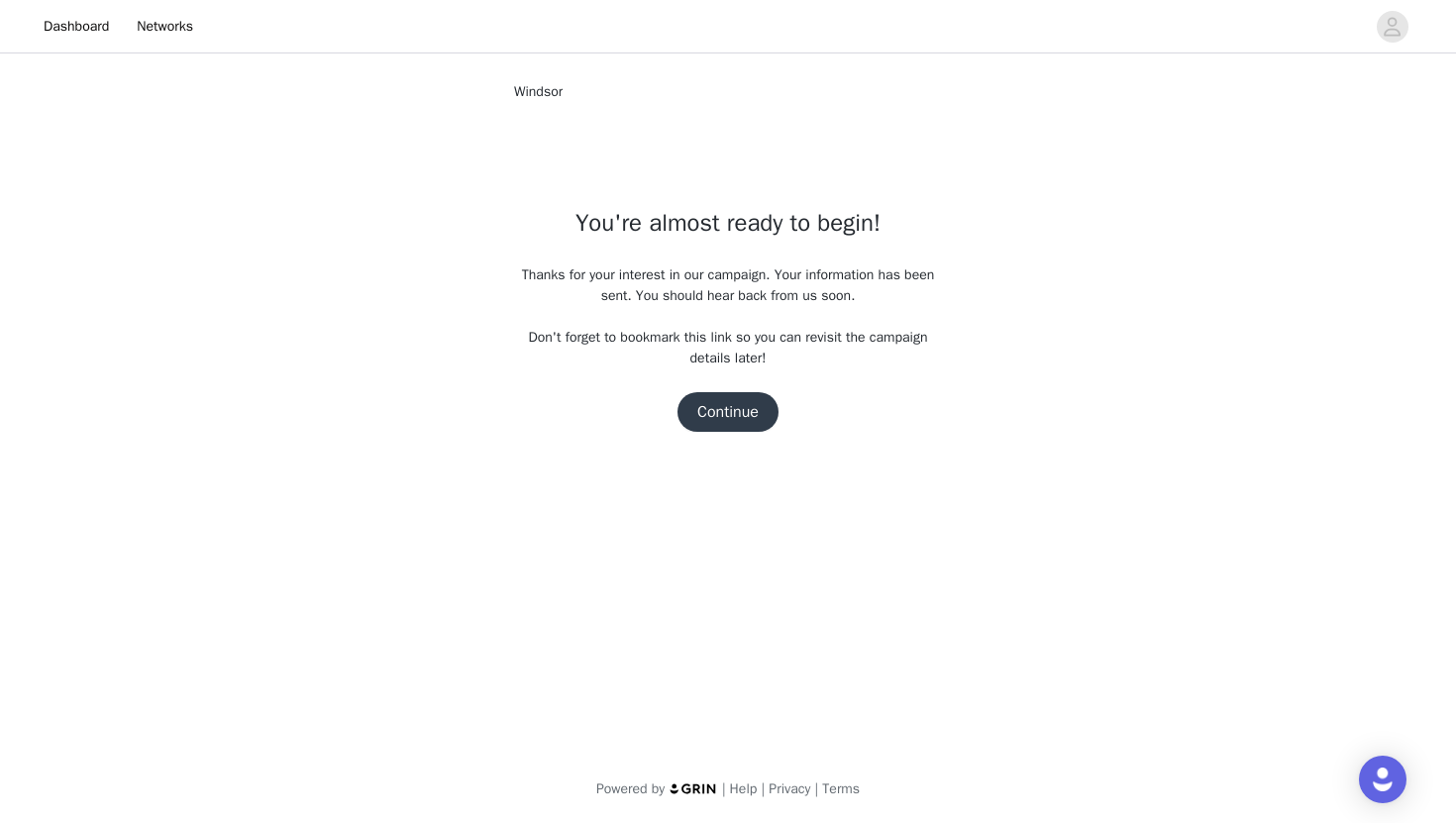 click at bounding box center [784, 26] 